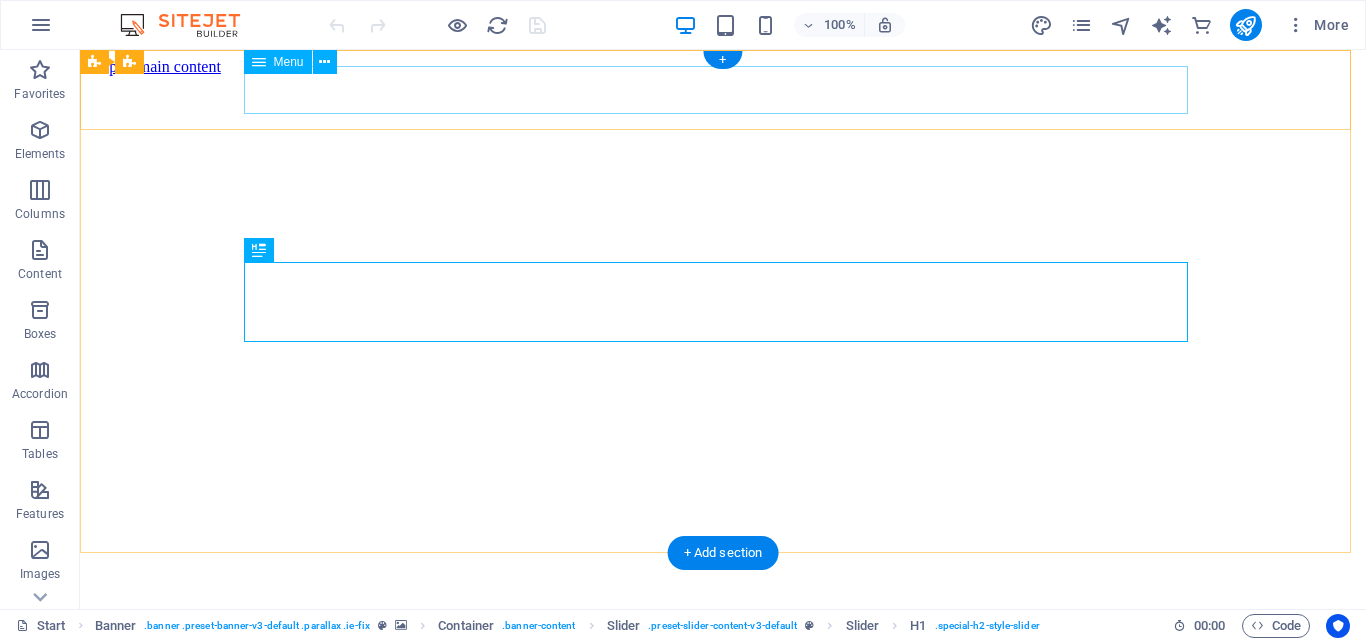 scroll, scrollTop: 0, scrollLeft: 0, axis: both 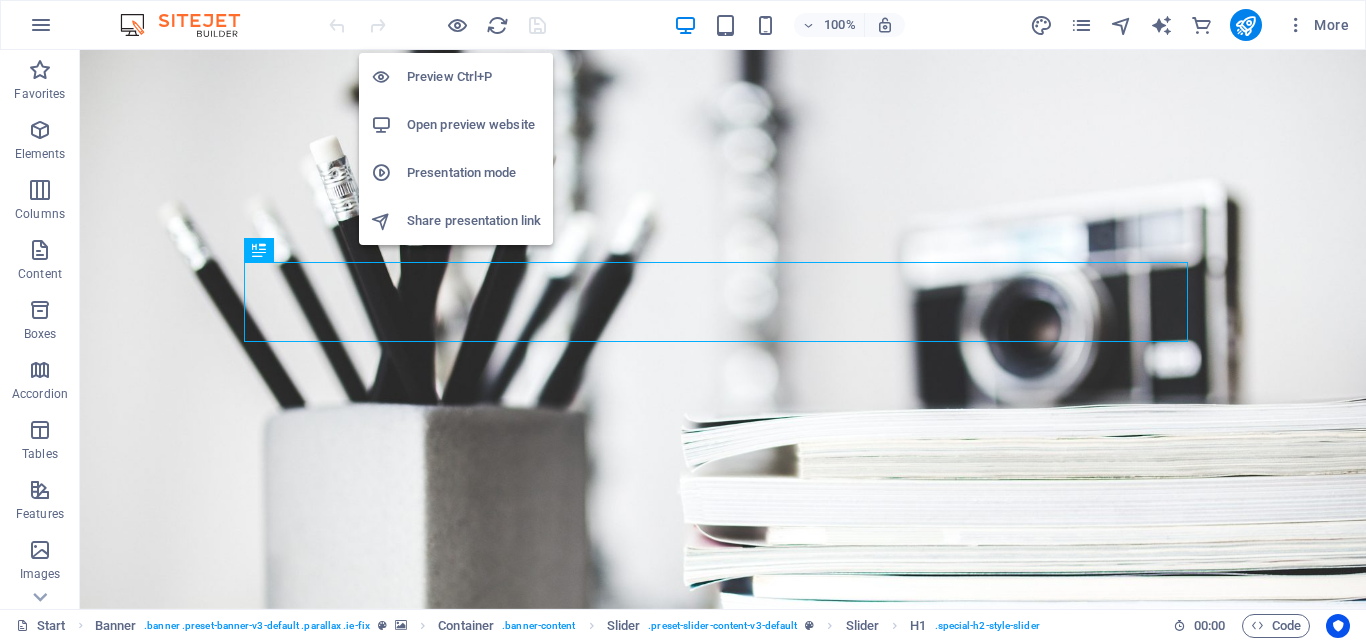 click on "Open preview website" at bounding box center (474, 125) 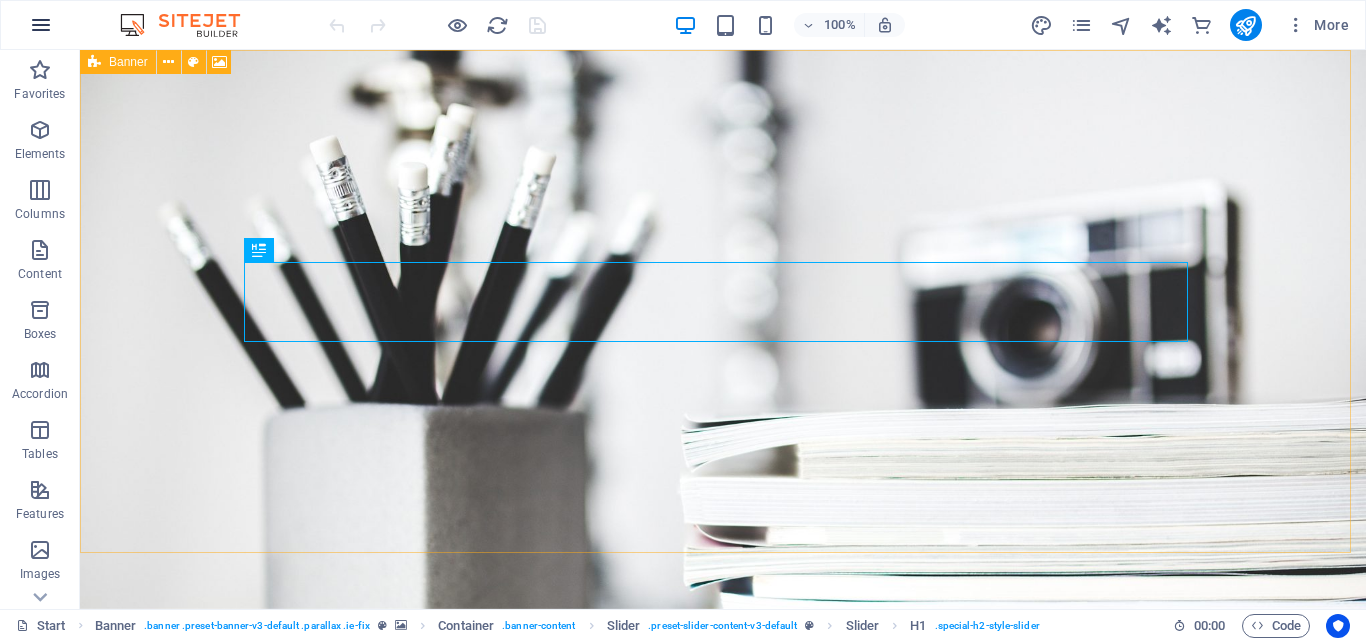 click at bounding box center (41, 25) 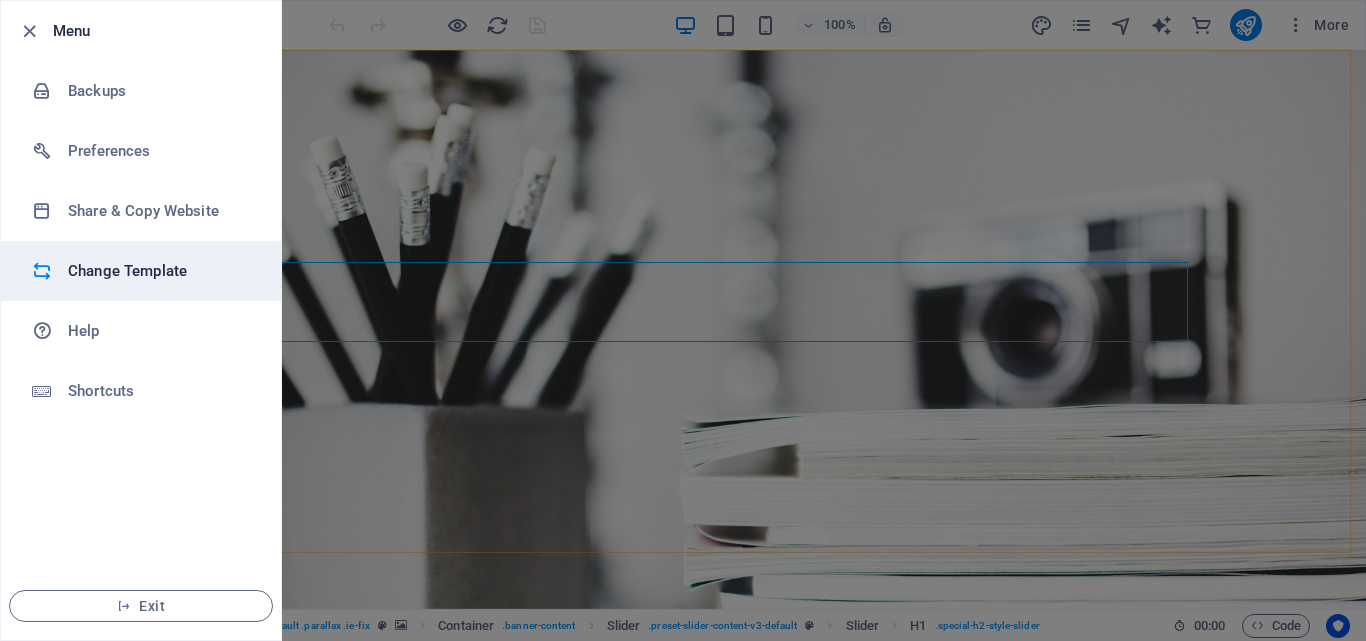 click on "Change Template" at bounding box center (160, 271) 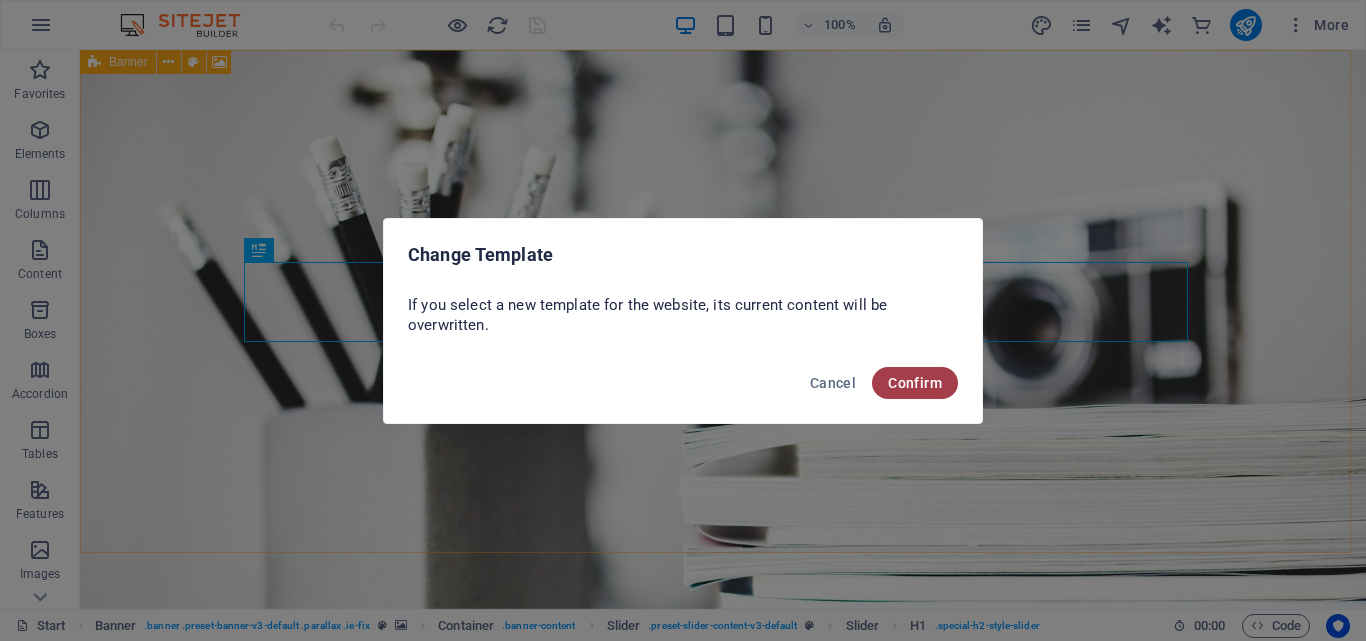 click on "Confirm" at bounding box center (915, 383) 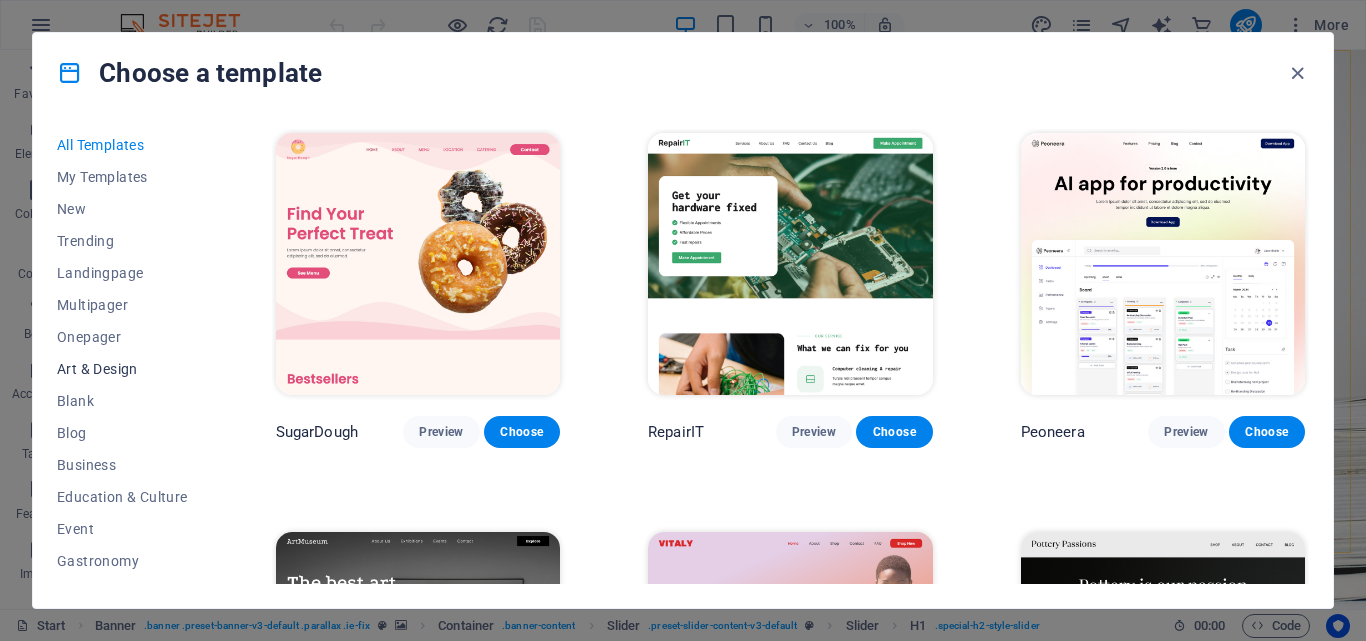click on "Art & Design" at bounding box center [122, 369] 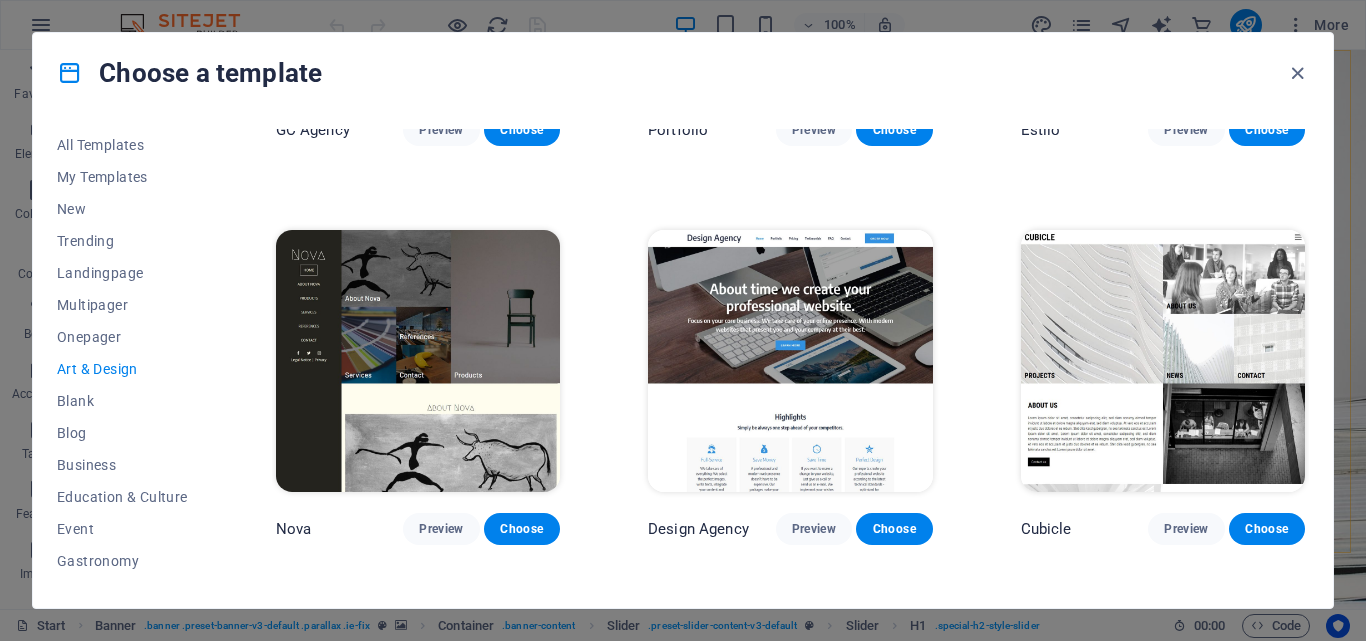 scroll, scrollTop: 1500, scrollLeft: 0, axis: vertical 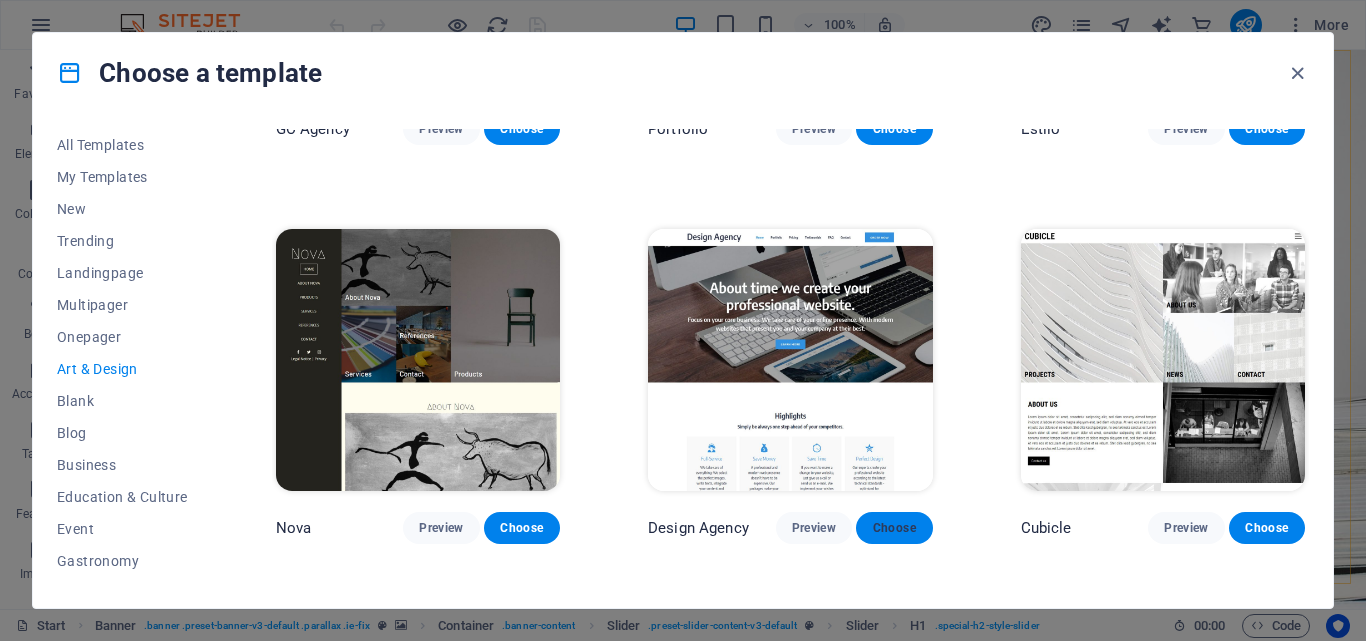 click on "Choose" at bounding box center [894, 528] 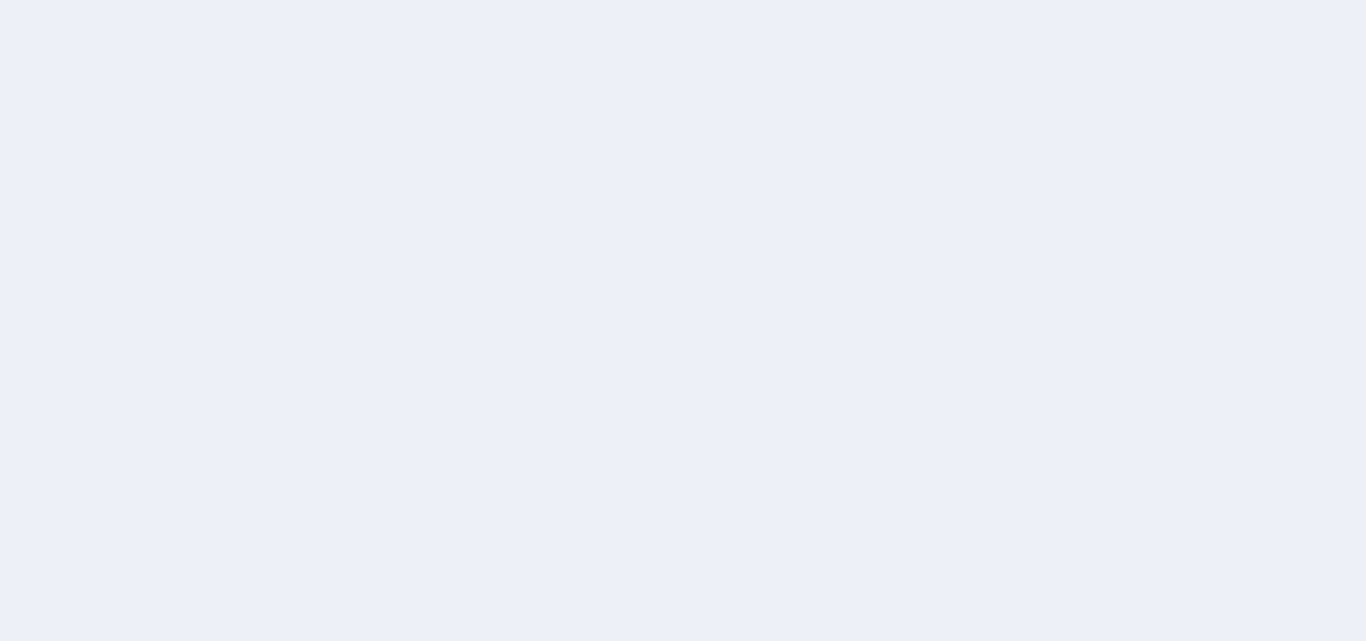 scroll, scrollTop: 0, scrollLeft: 0, axis: both 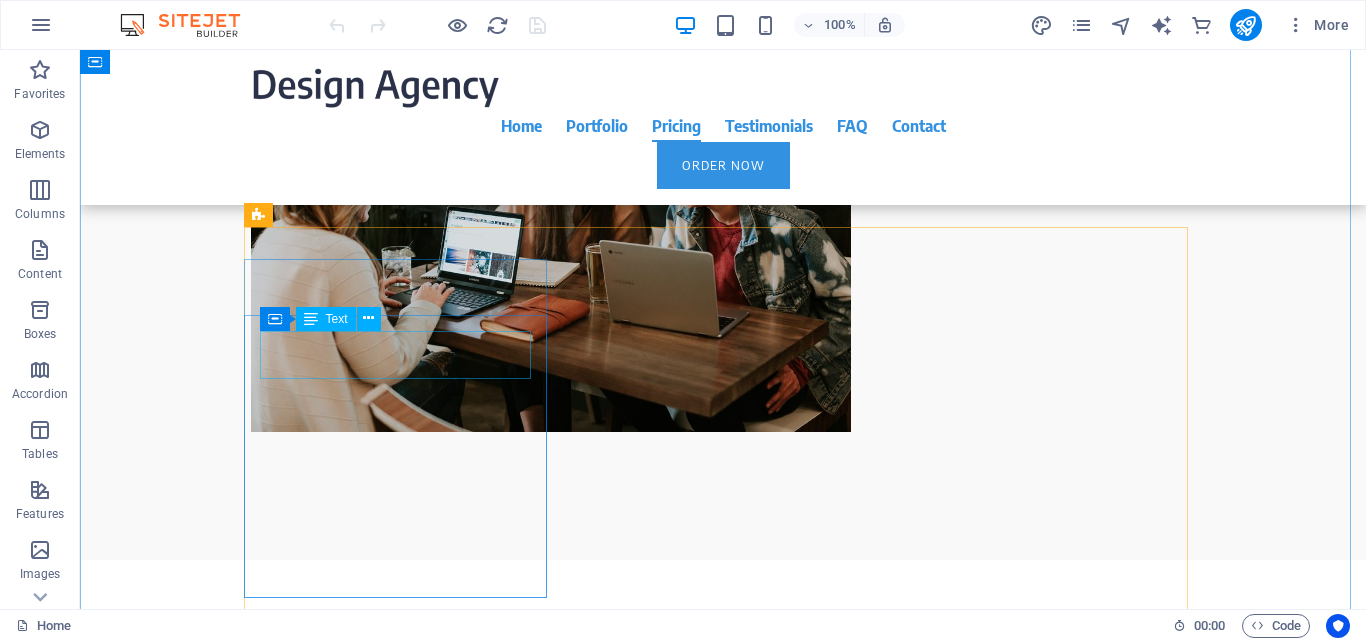 click on "$99" at bounding box center (723, 3309) 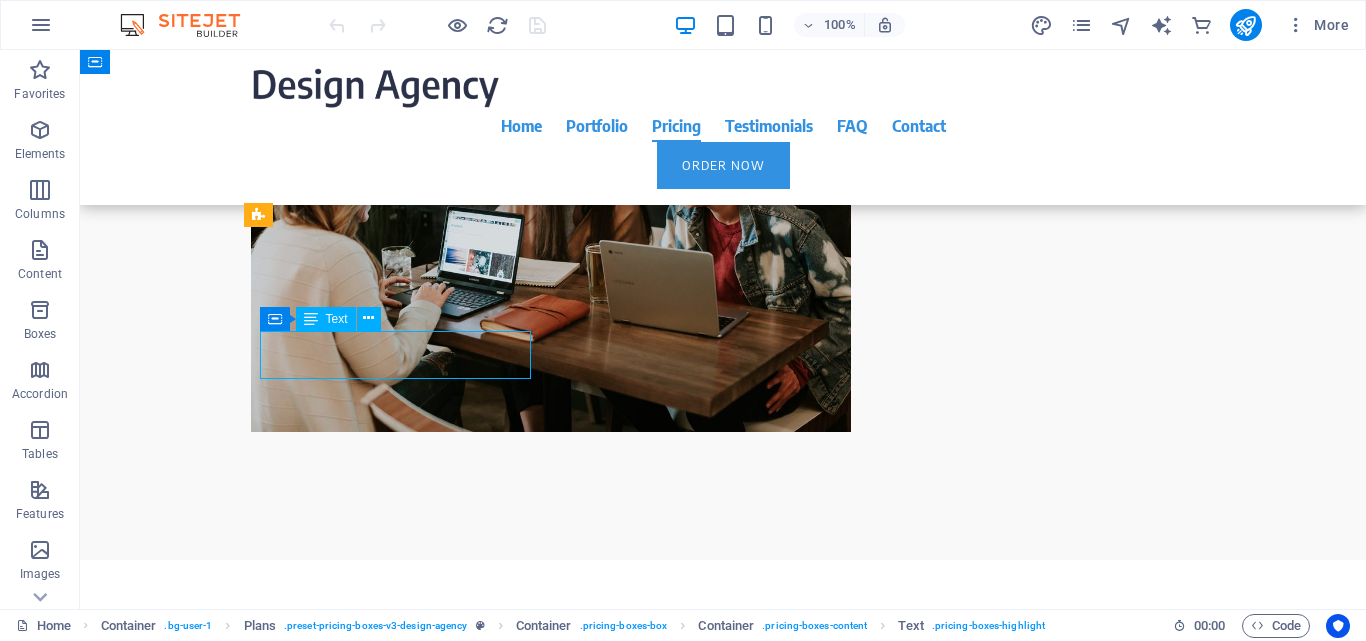 click on "$99" at bounding box center [723, 3309] 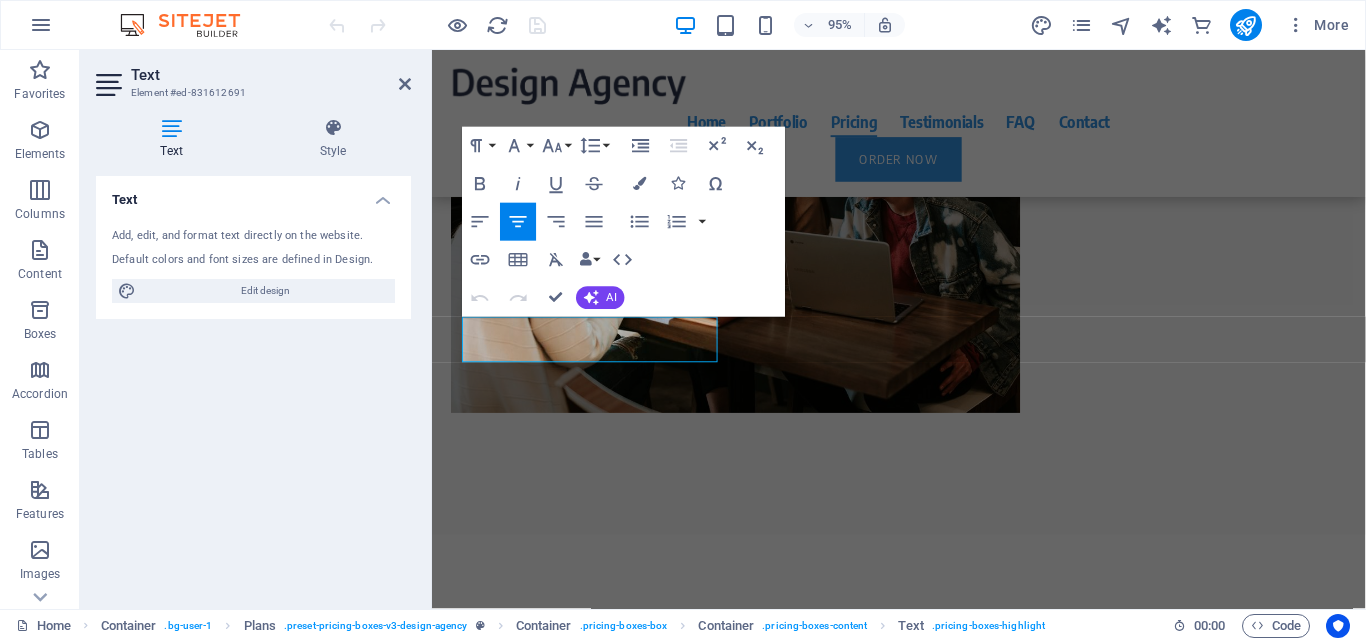 scroll, scrollTop: 4896, scrollLeft: 0, axis: vertical 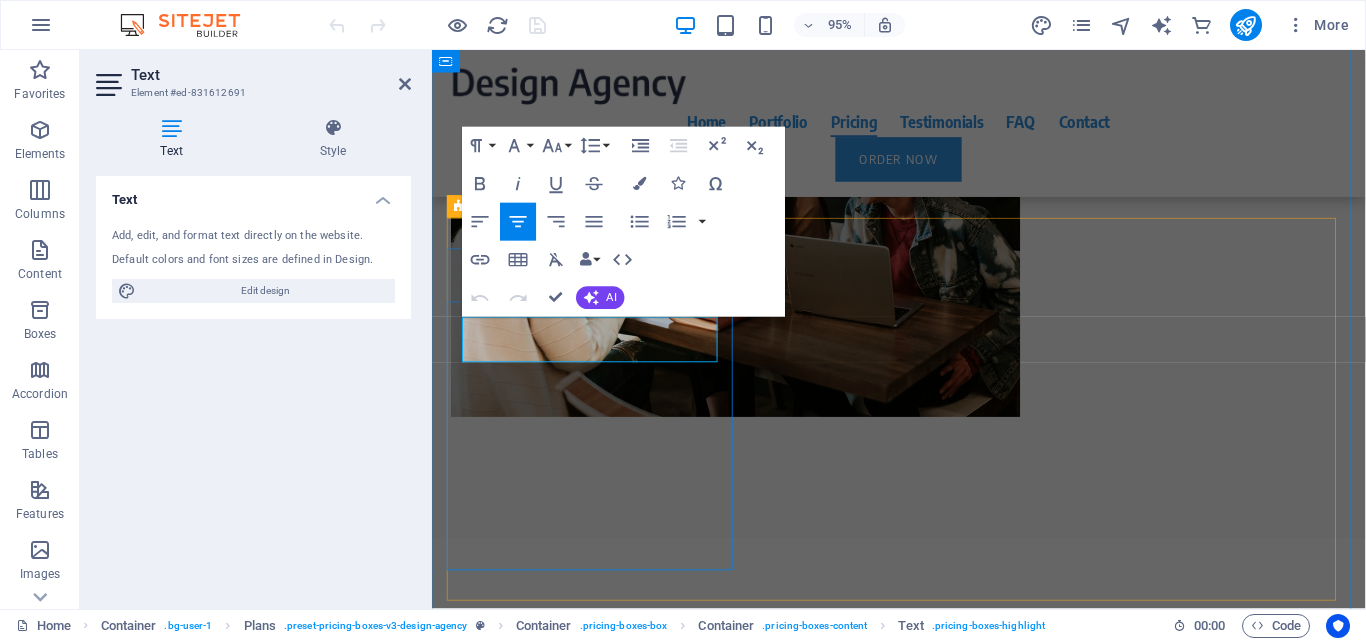 click on "$99" at bounding box center (924, 3313) 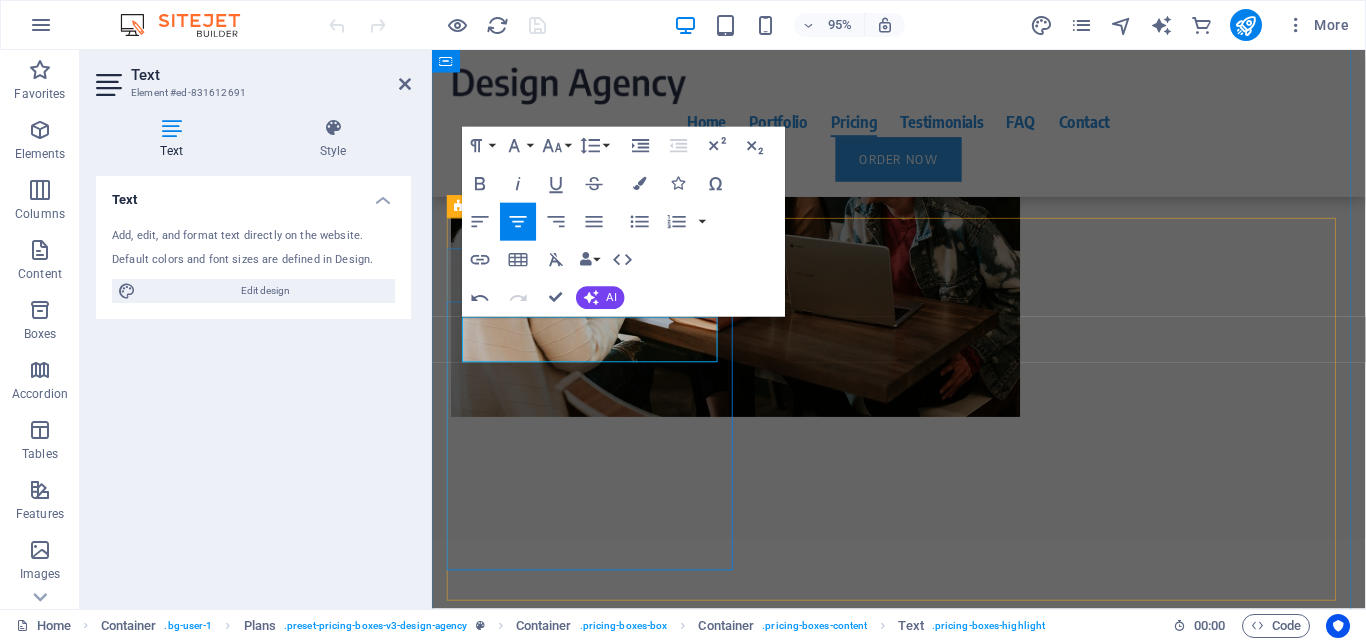 type 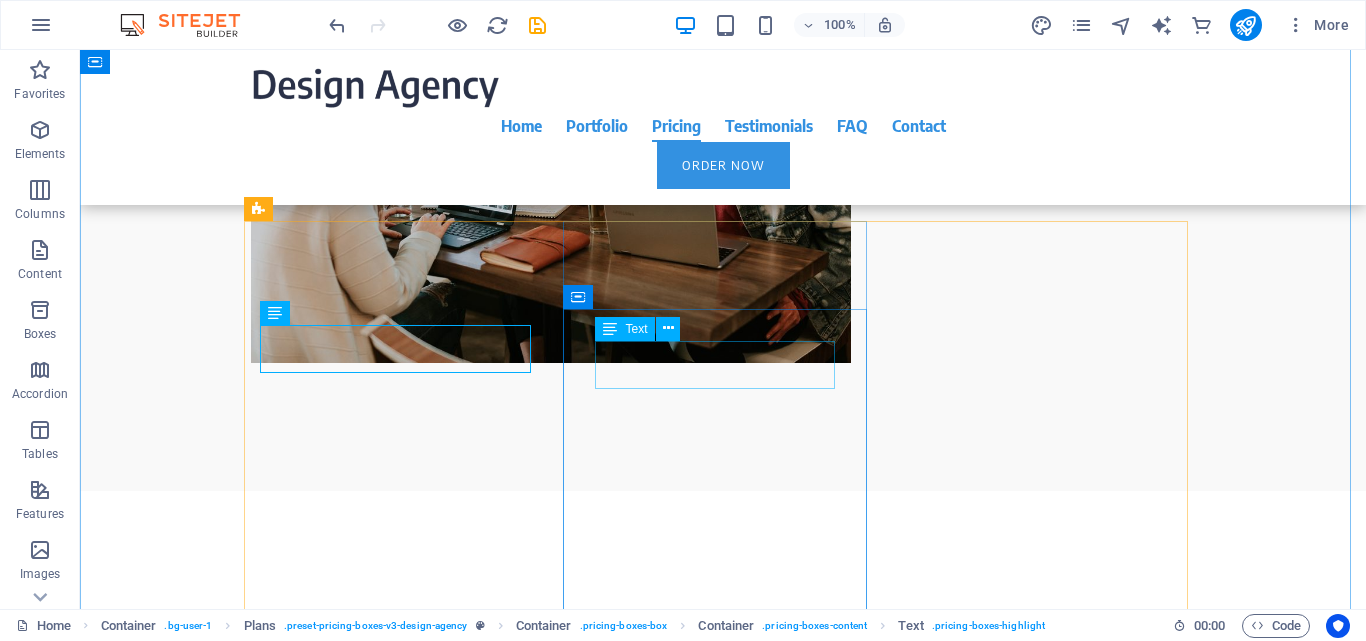 scroll, scrollTop: 5000, scrollLeft: 0, axis: vertical 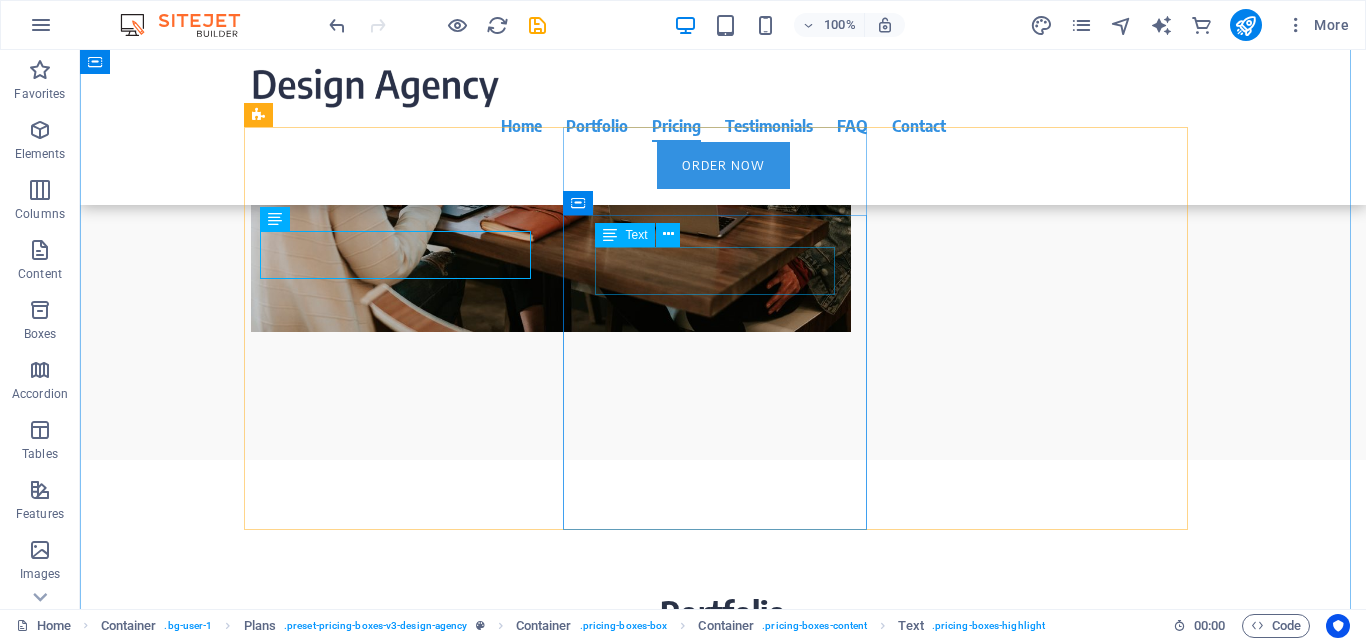 click on "$199" at bounding box center [723, 3604] 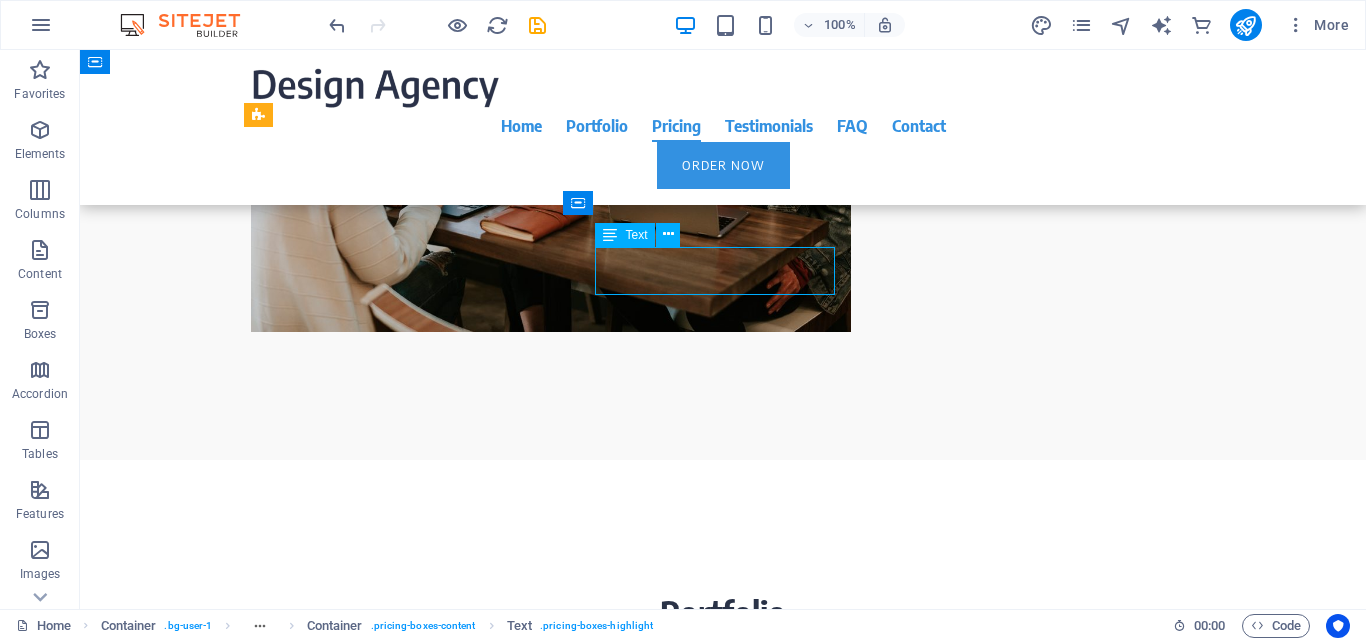 click on "$199" at bounding box center (723, 3604) 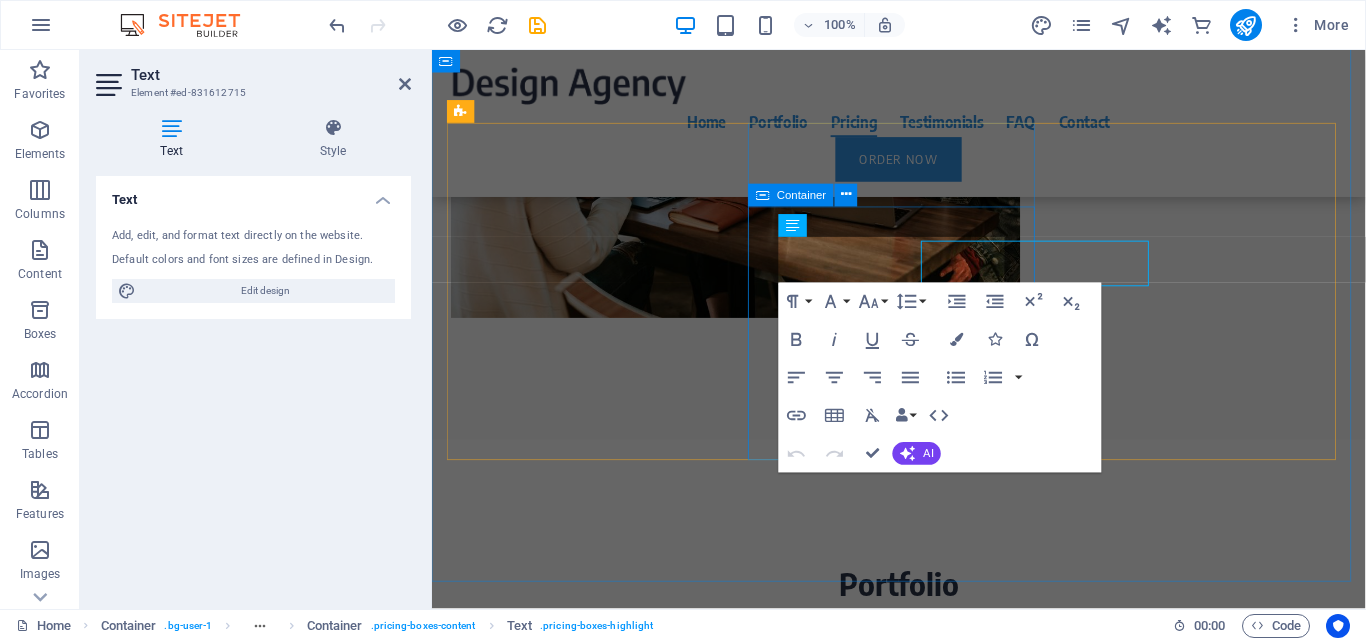 scroll, scrollTop: 4996, scrollLeft: 0, axis: vertical 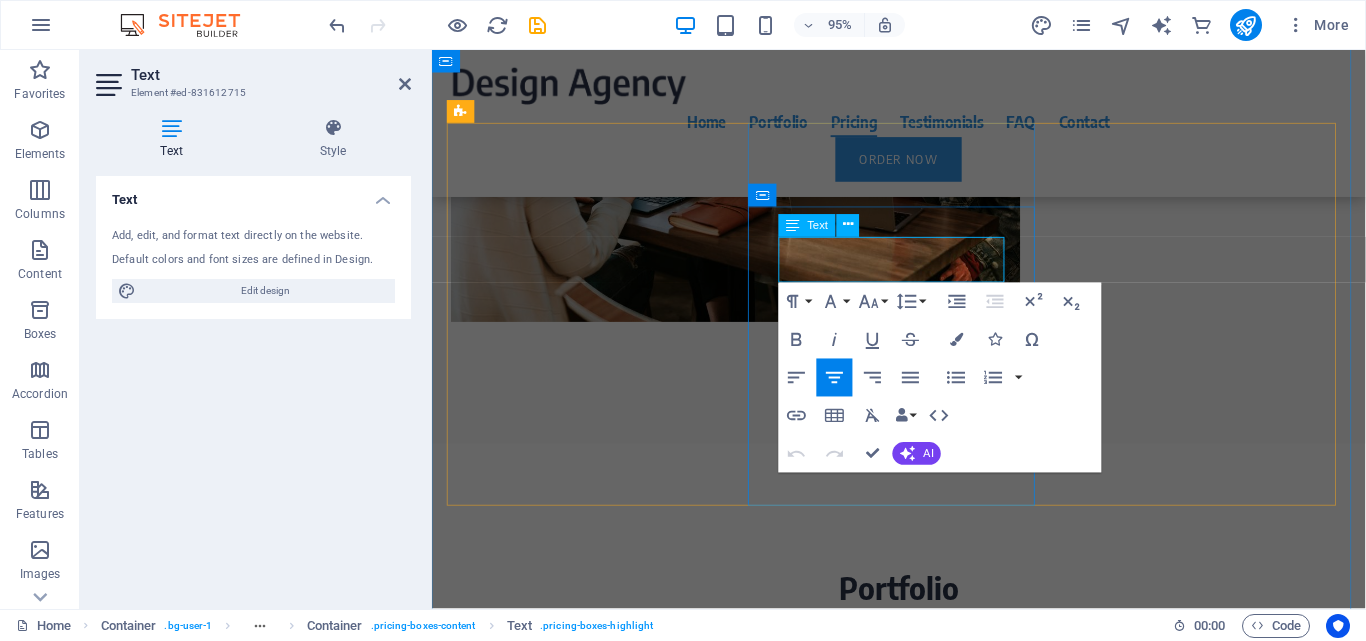 click on "$199" at bounding box center [924, 3608] 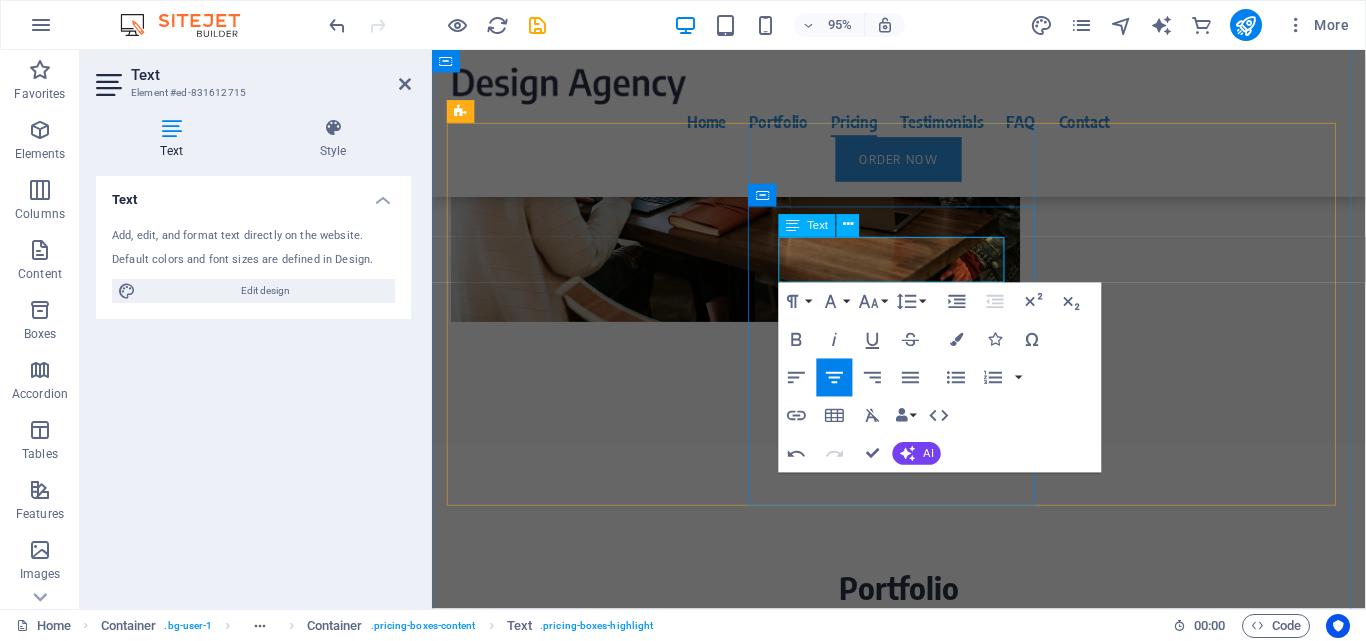 type 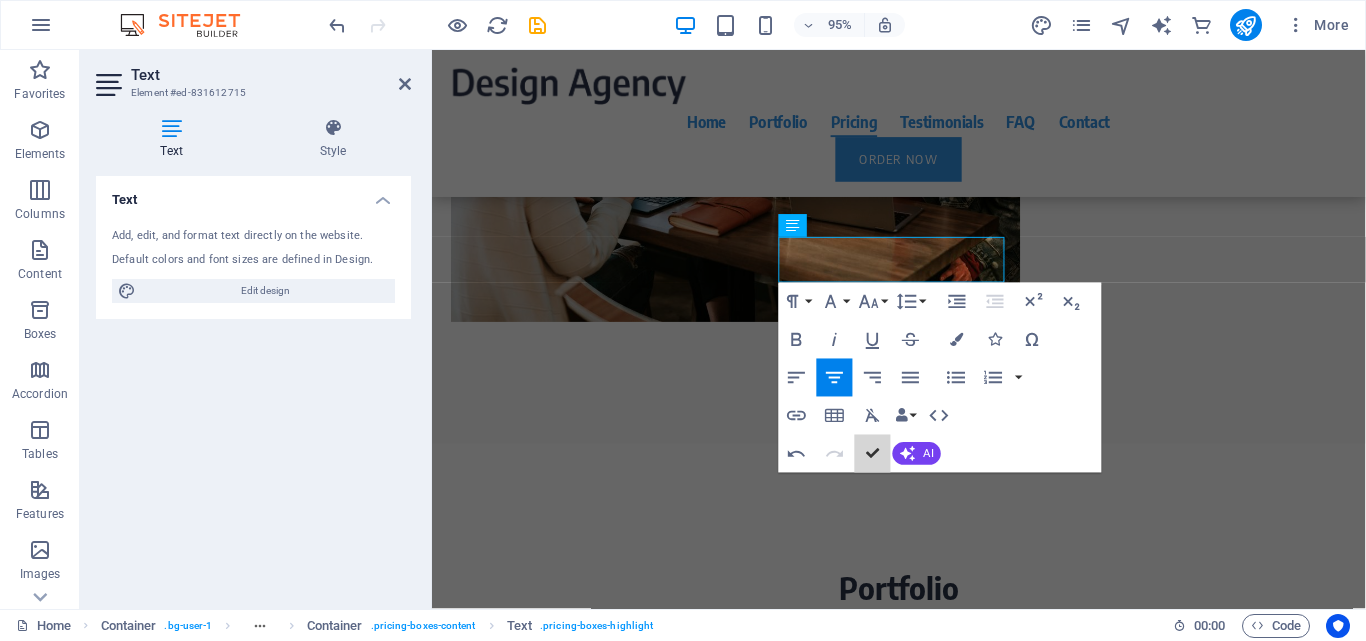 scroll, scrollTop: 5000, scrollLeft: 0, axis: vertical 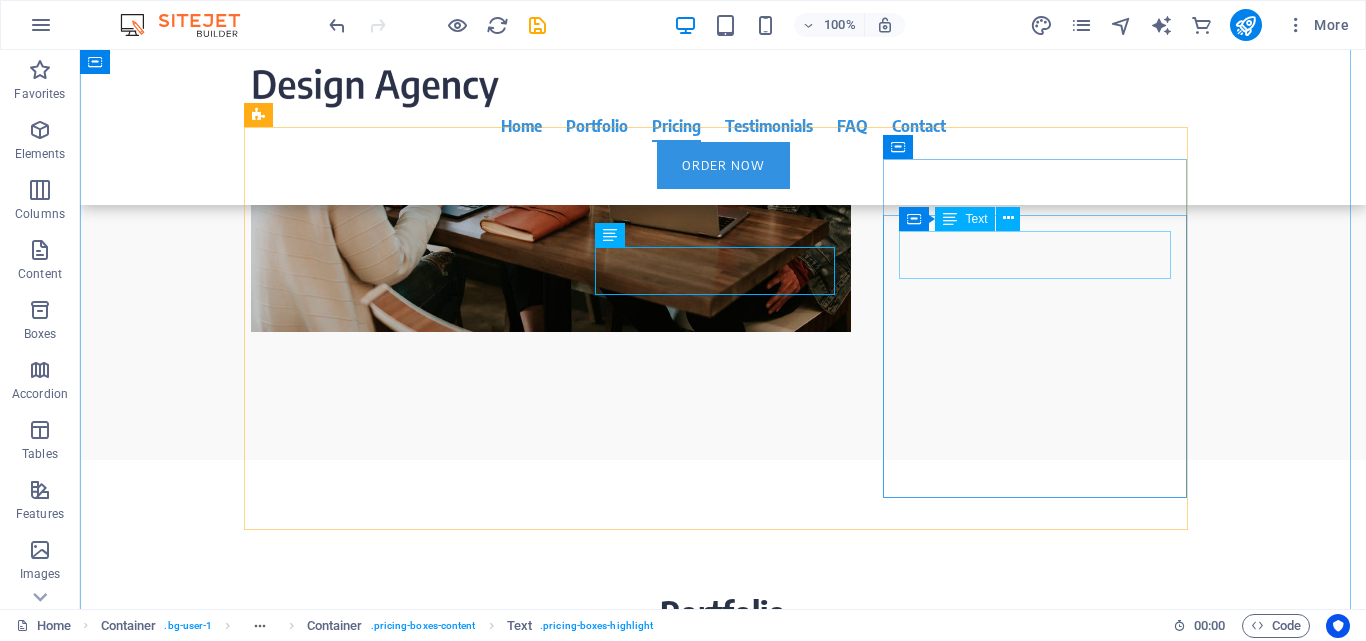 click on "$299" at bounding box center [723, 3967] 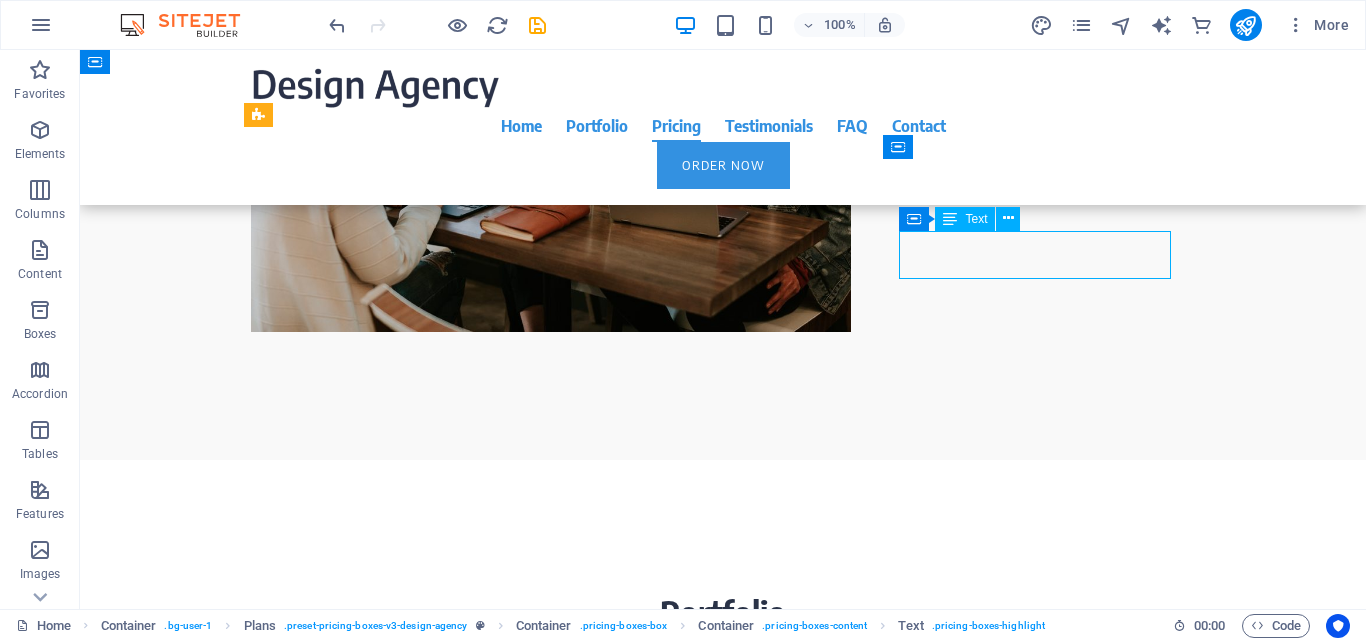click on "$299" at bounding box center (723, 3967) 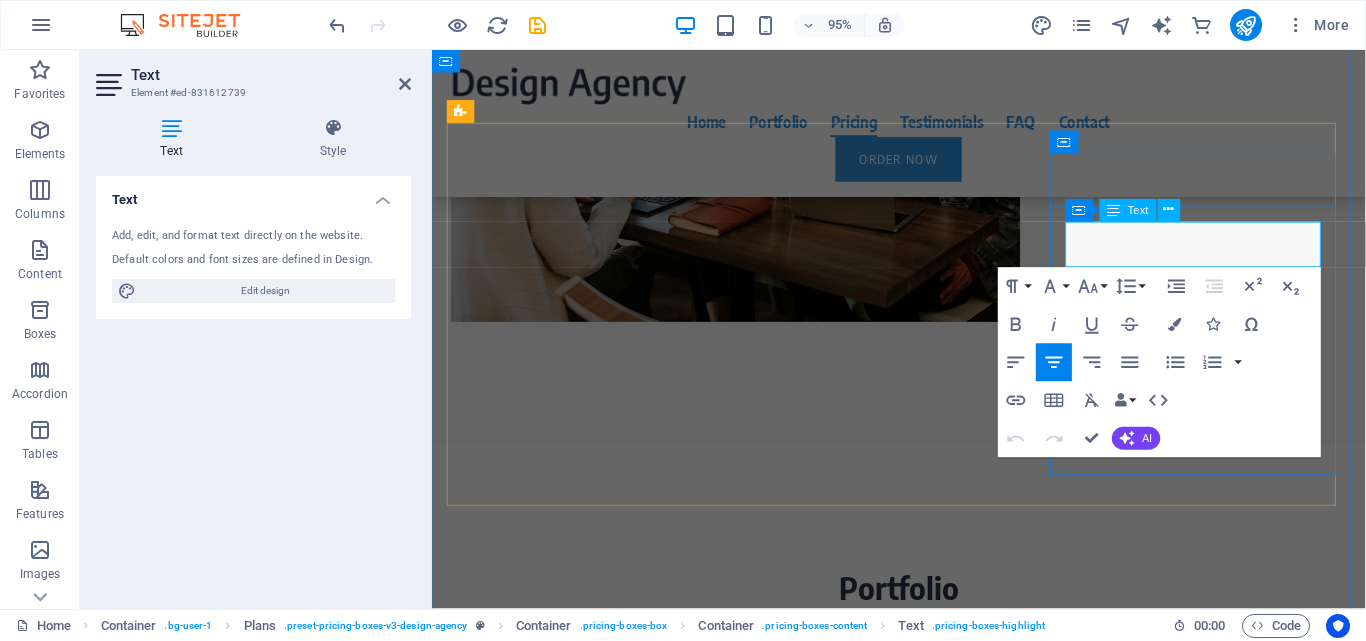 click on "$299" at bounding box center [924, 3971] 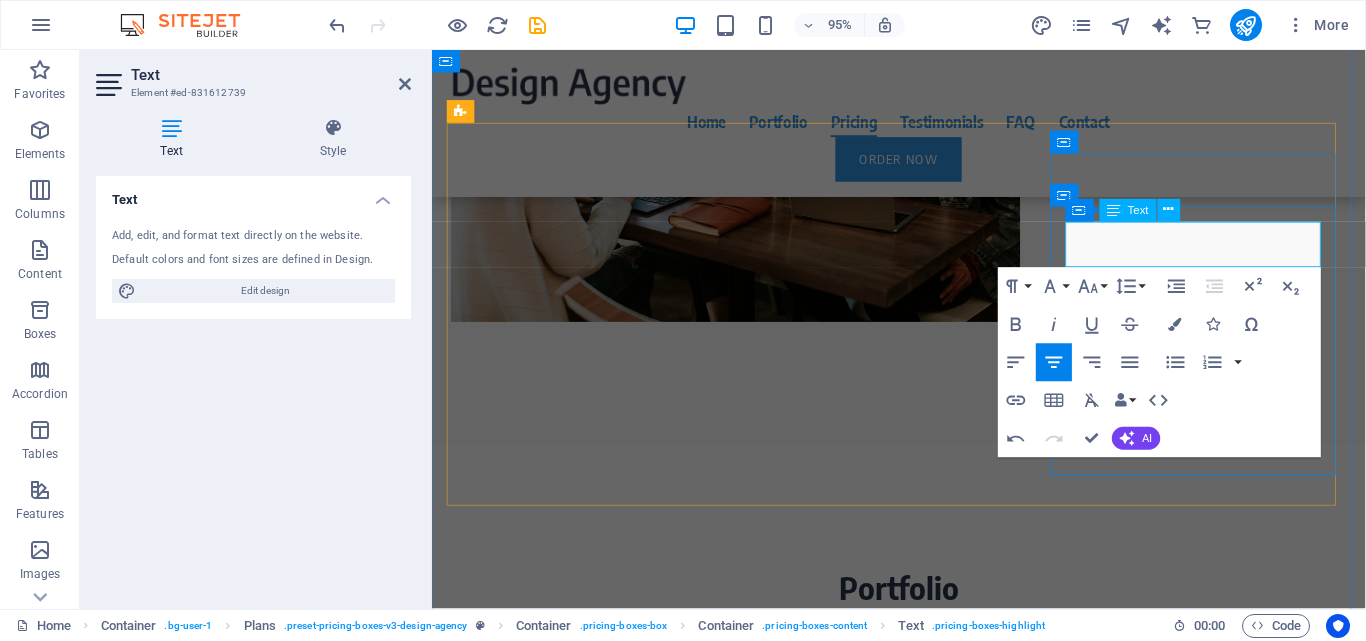 type 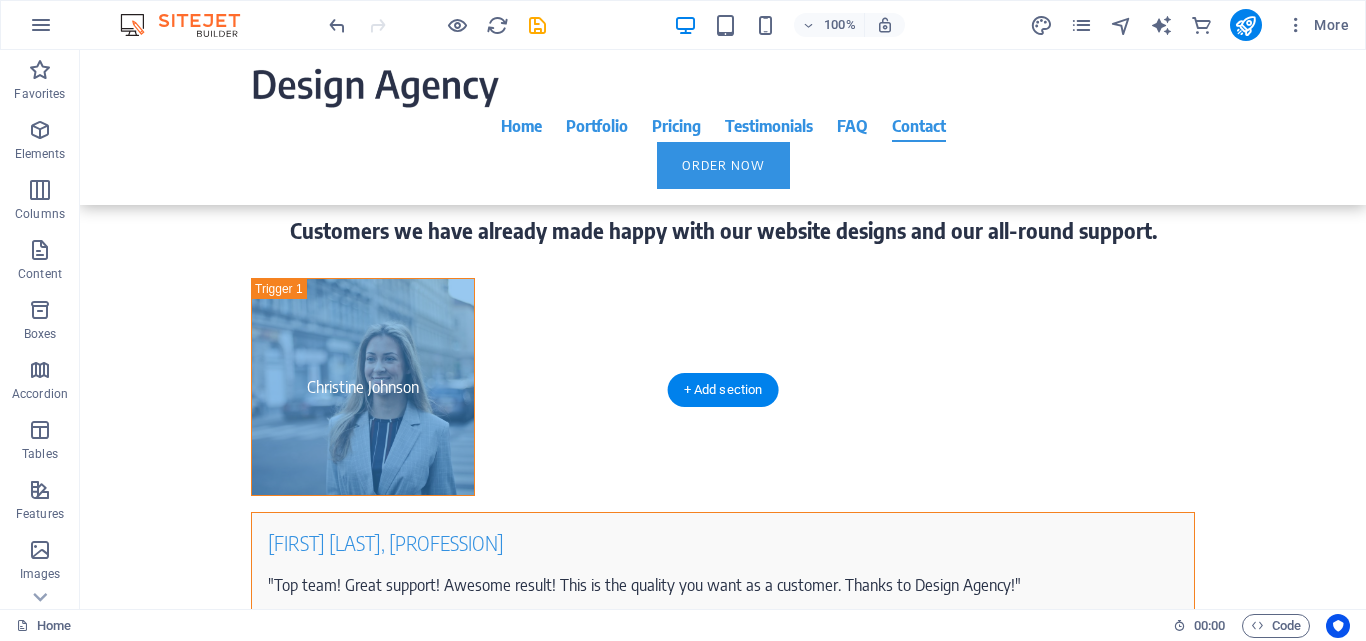 scroll, scrollTop: 9320, scrollLeft: 0, axis: vertical 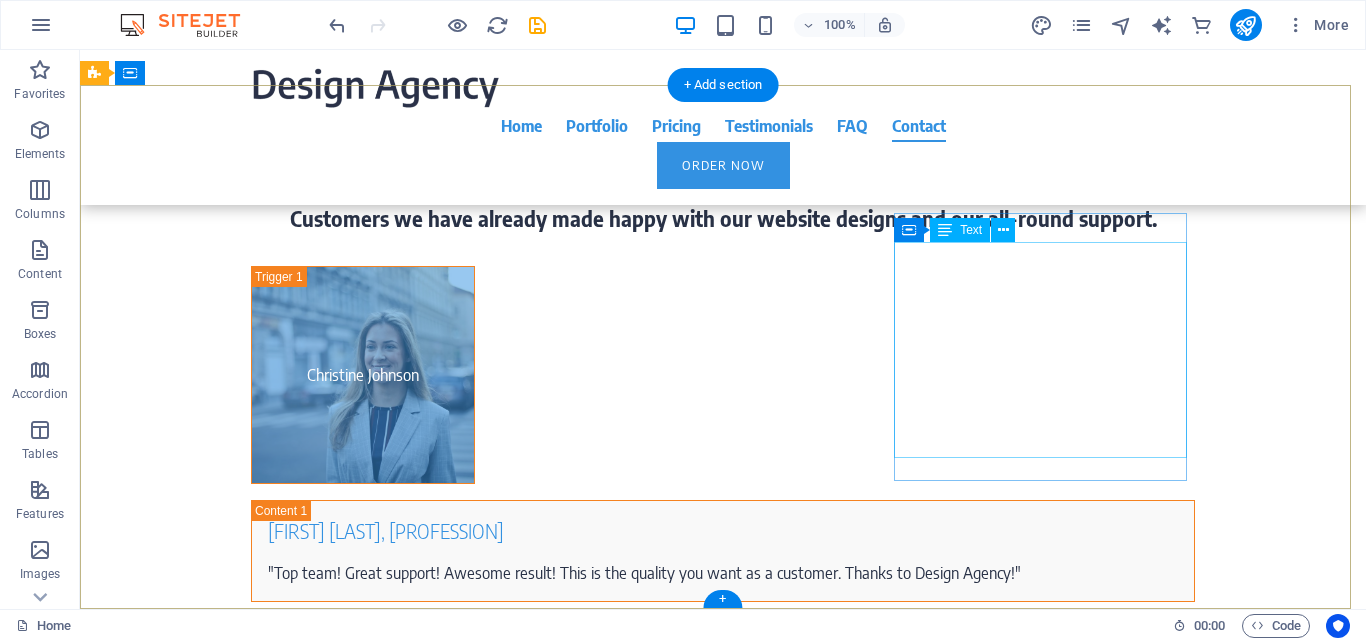 click on "[EMAIL]" at bounding box center (162, 5043) 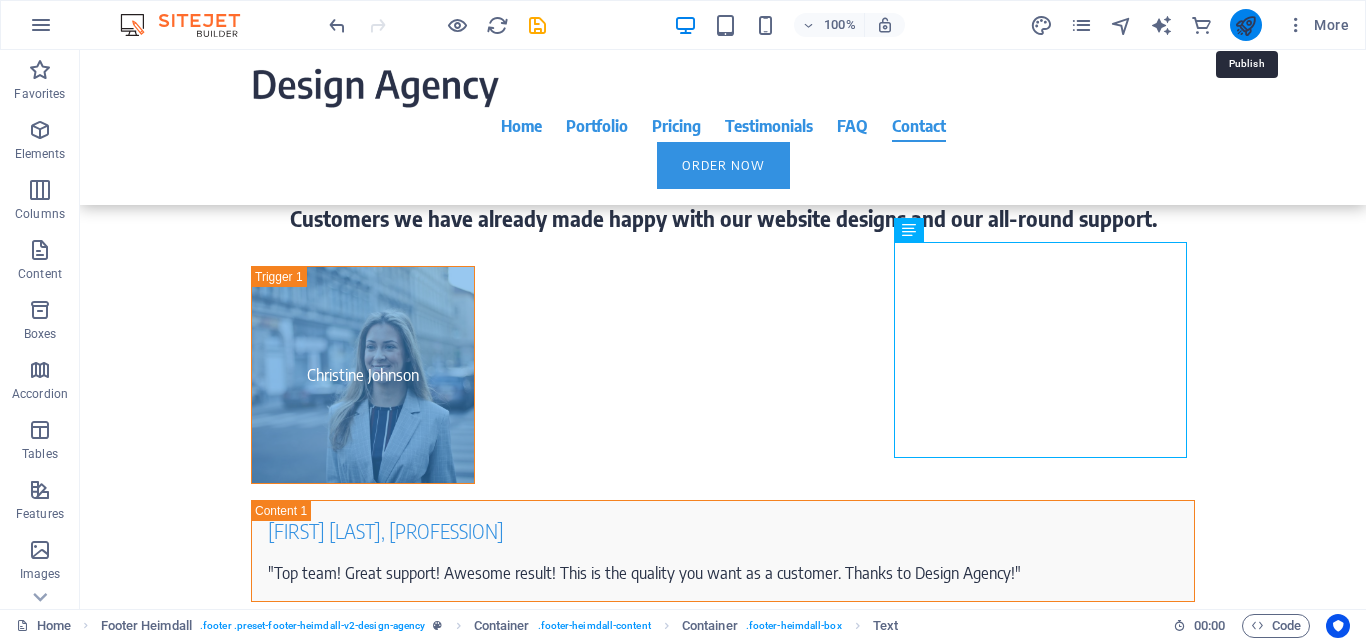 click at bounding box center (1245, 25) 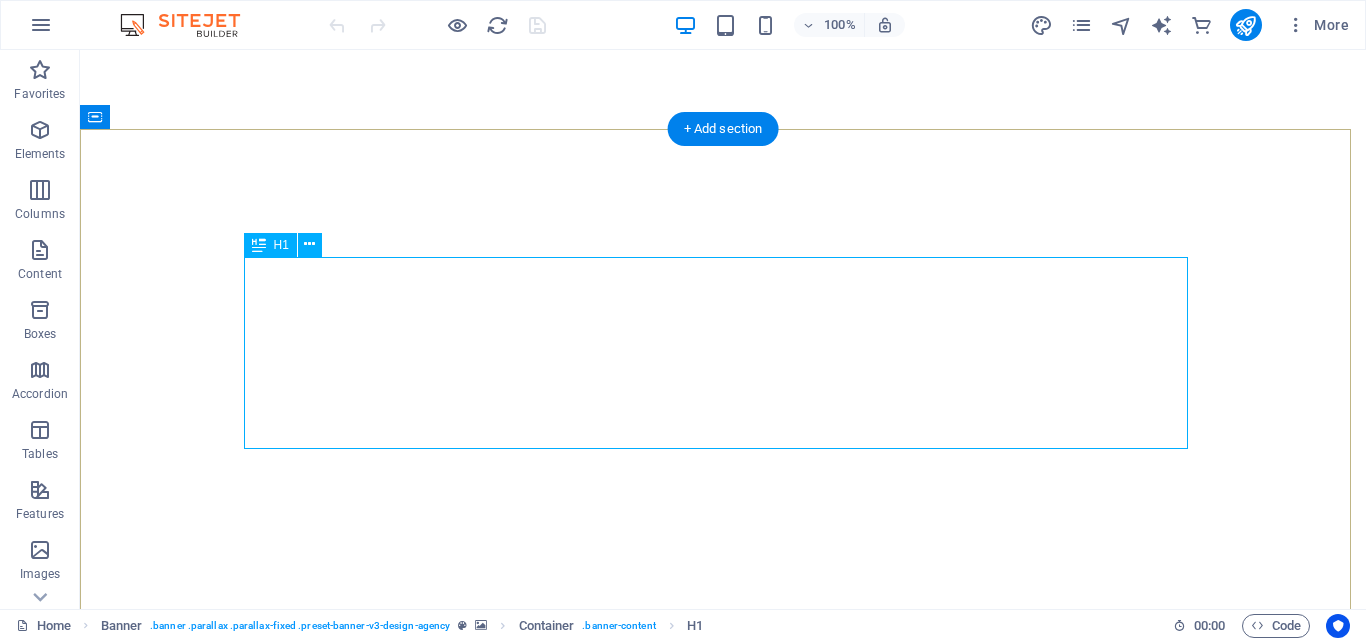 scroll, scrollTop: 0, scrollLeft: 0, axis: both 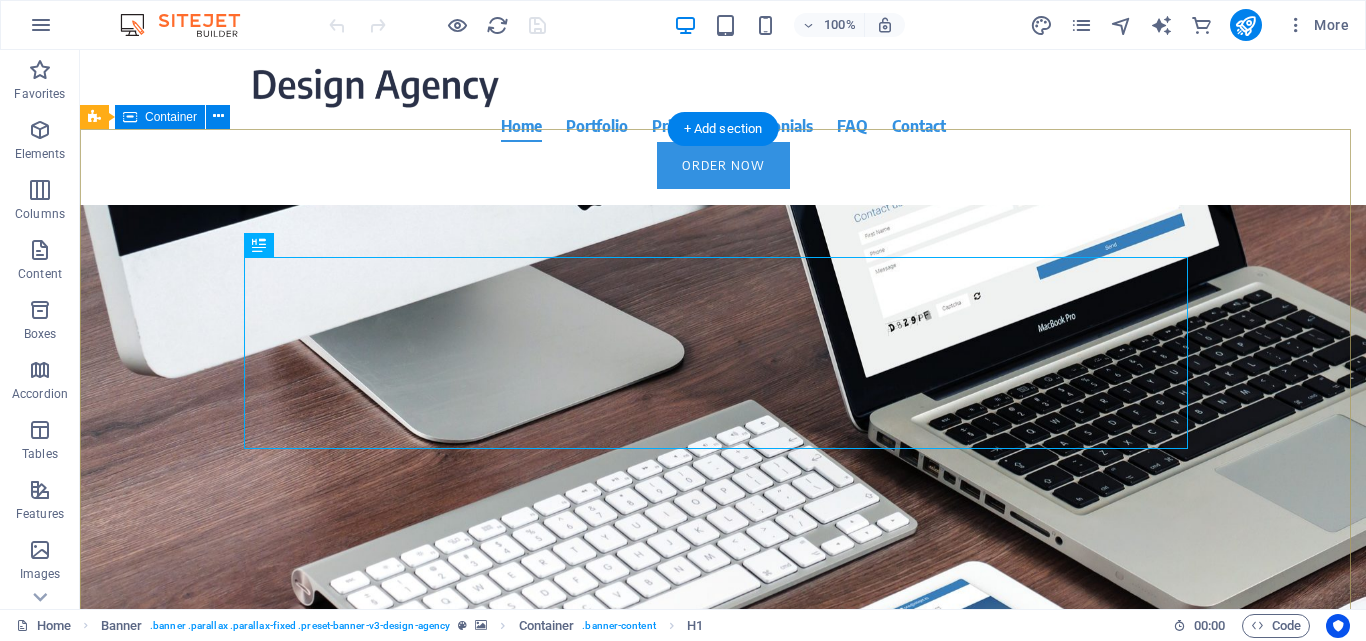 click on "About time we create your professional website. Focus on your core business. We take care of your online presence. With modern websites that present you and your company at their best. Learn more" at bounding box center (723, 544) 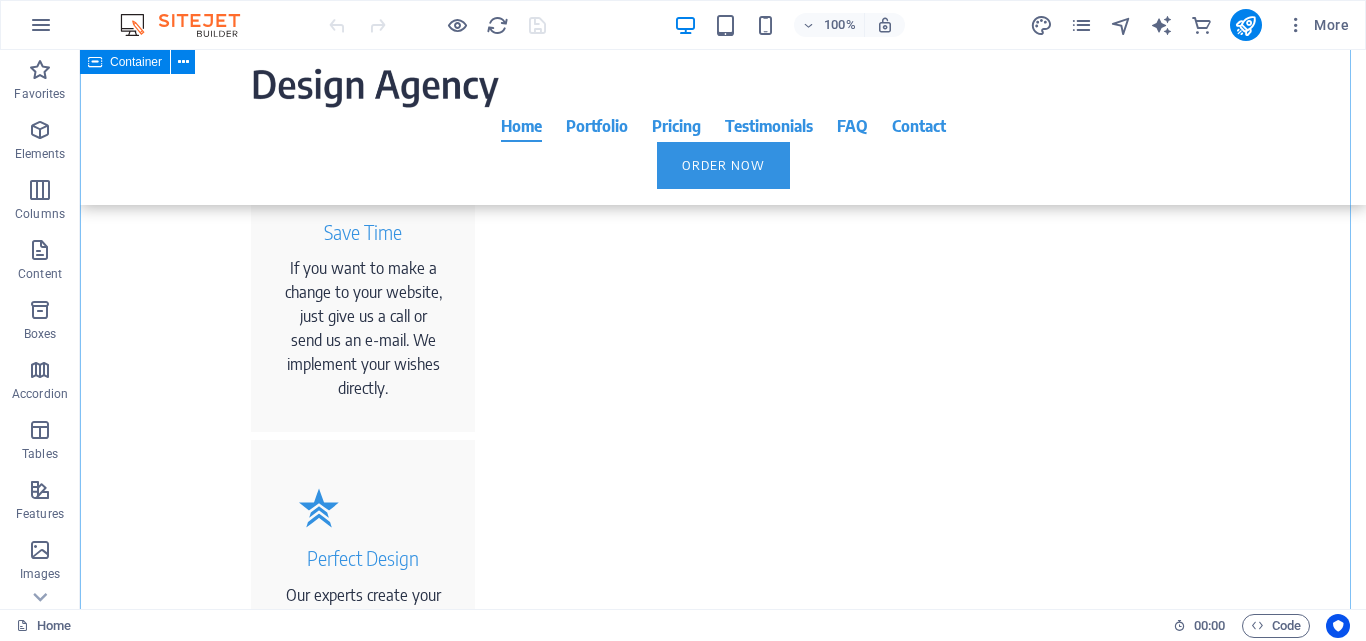 scroll, scrollTop: 1700, scrollLeft: 0, axis: vertical 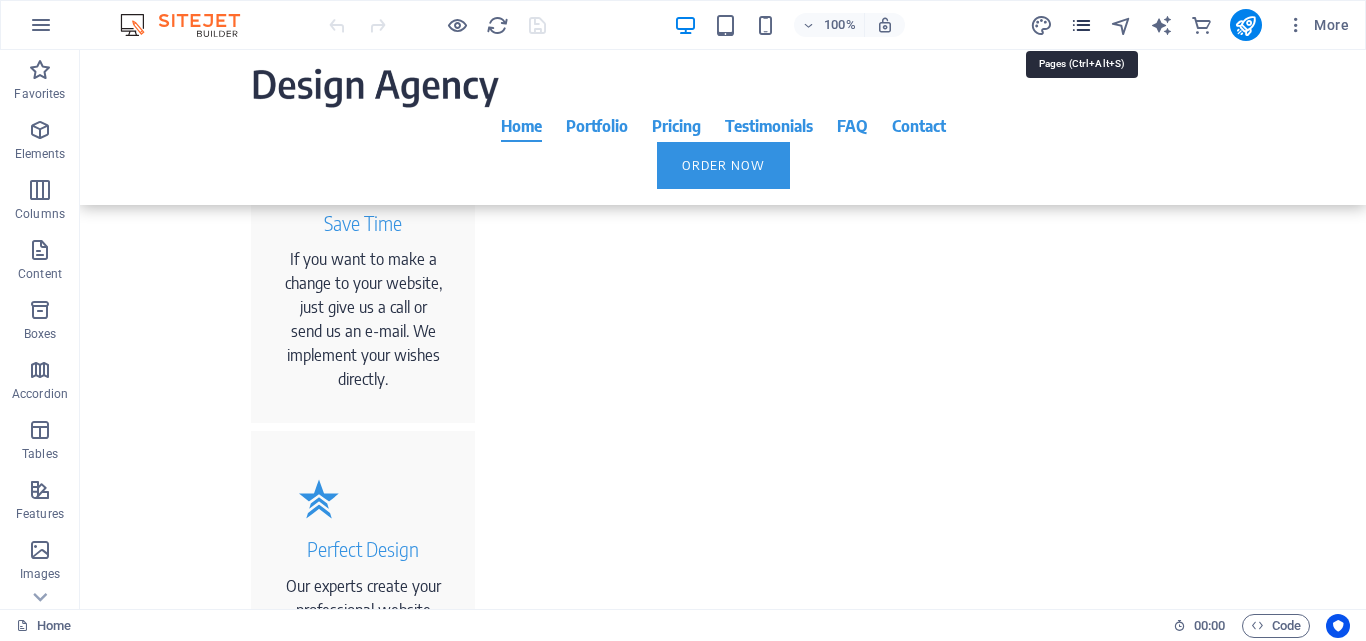 click at bounding box center (1081, 25) 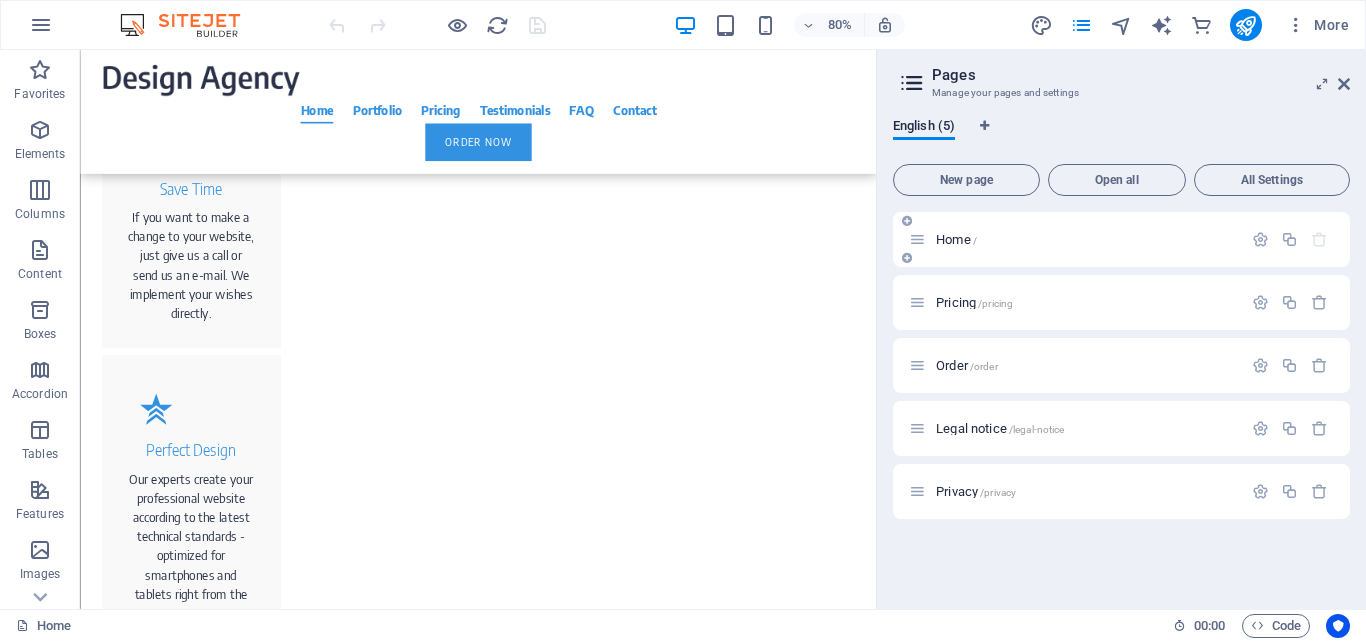 click on "Home /" at bounding box center [1086, 239] 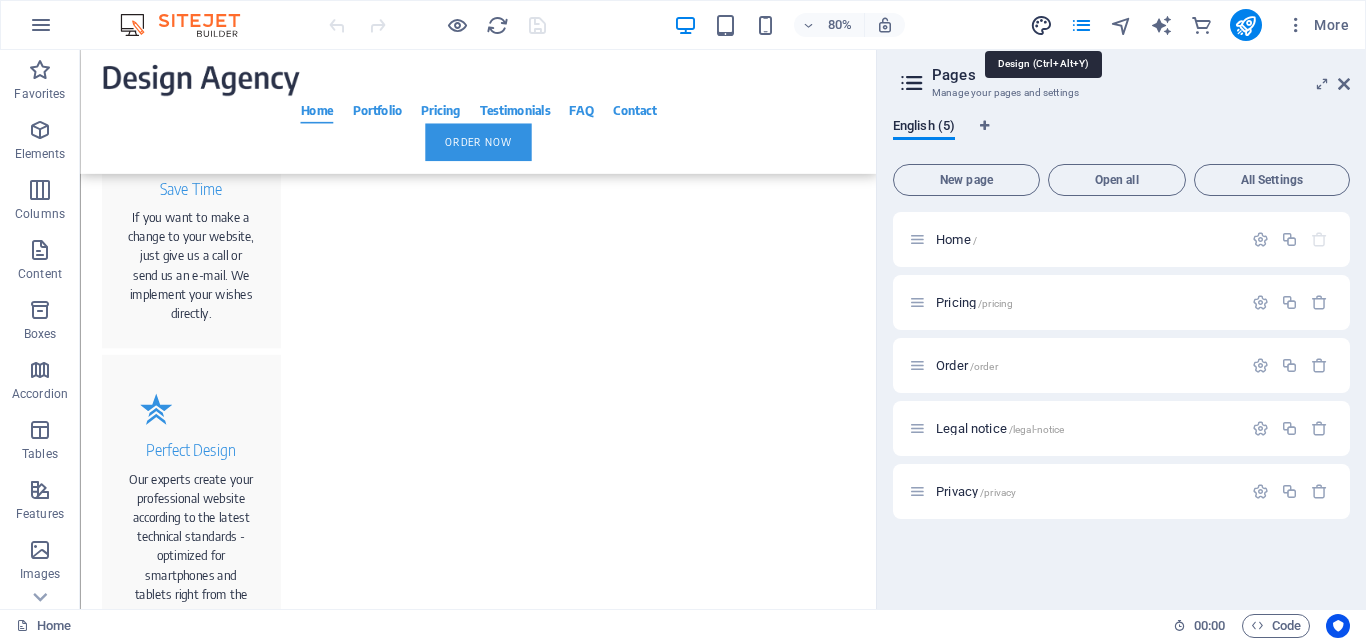 click at bounding box center [1041, 25] 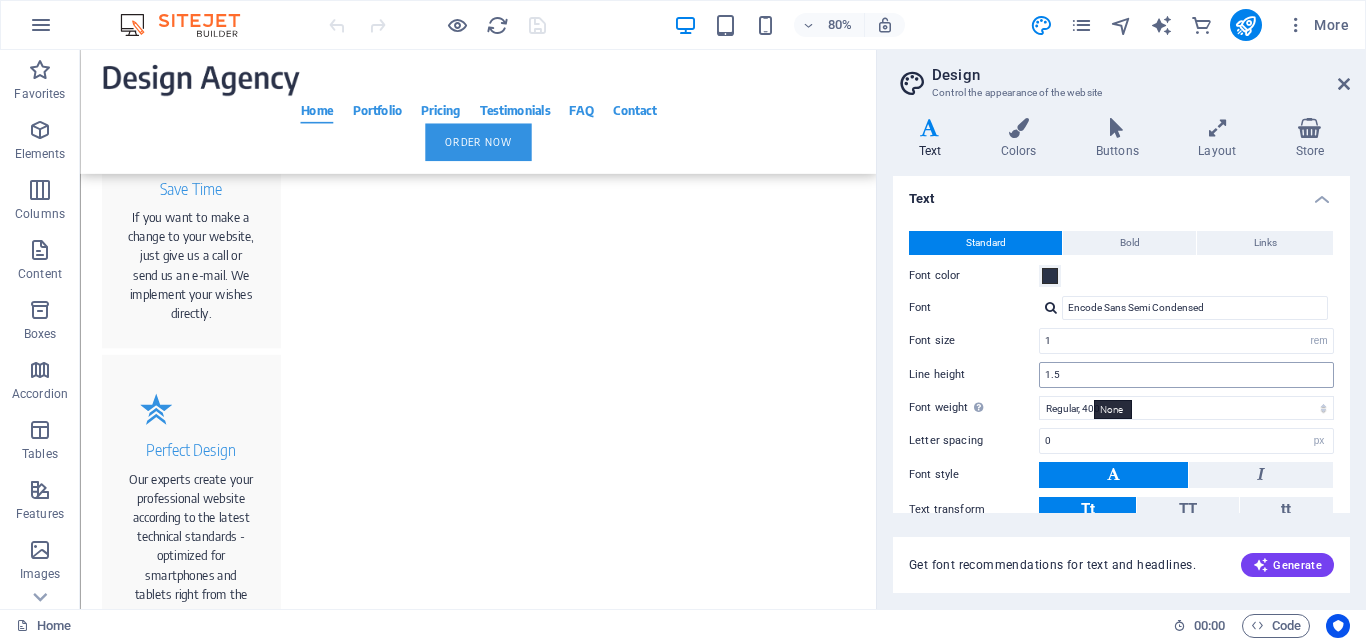 scroll, scrollTop: 0, scrollLeft: 0, axis: both 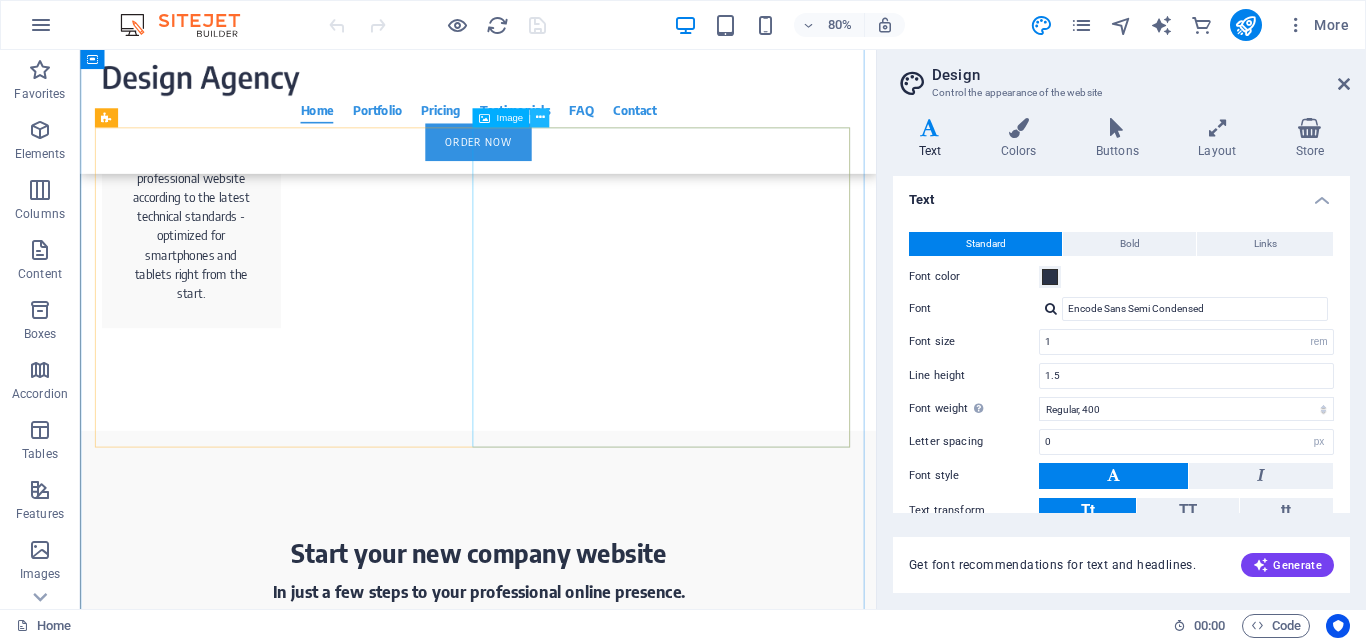 click at bounding box center (539, 118) 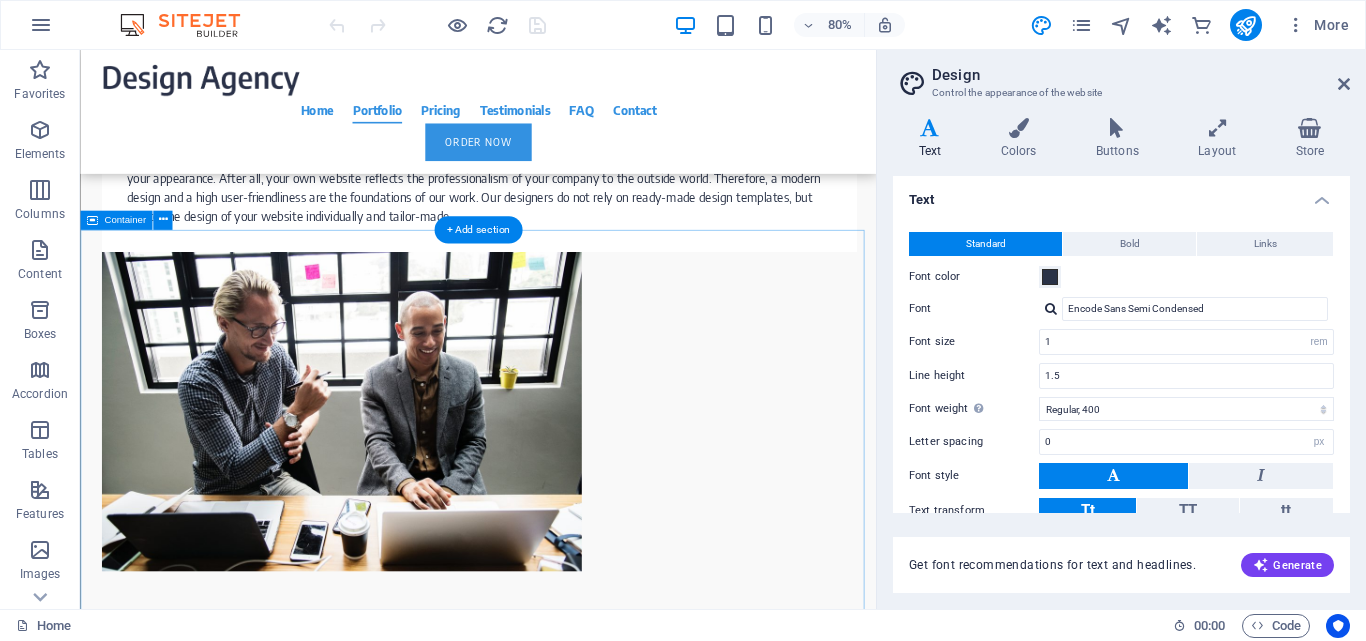 scroll, scrollTop: 3600, scrollLeft: 0, axis: vertical 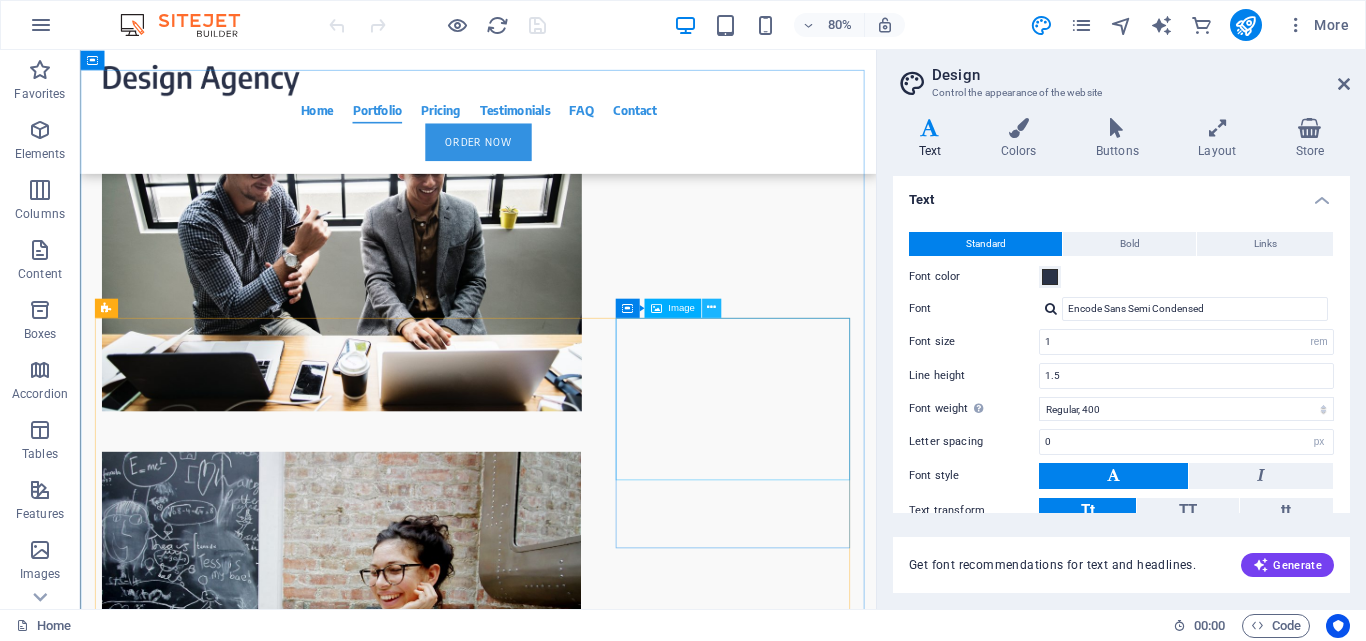 click at bounding box center (711, 308) 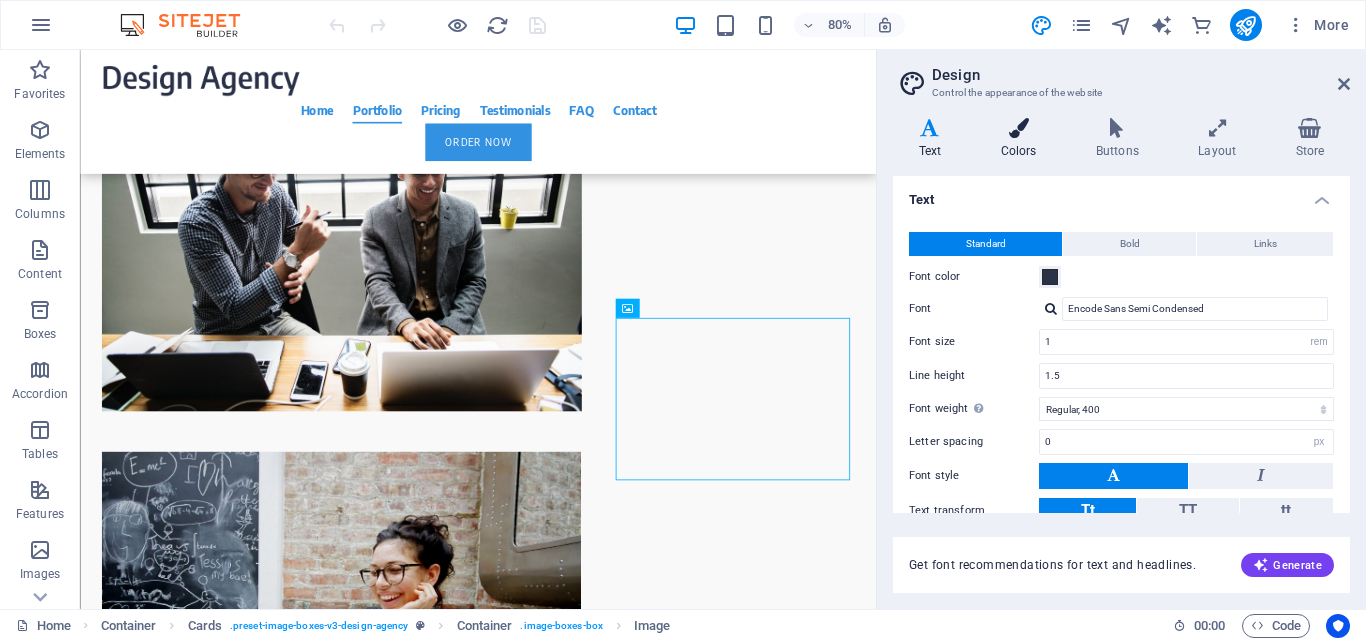 click at bounding box center [1018, 128] 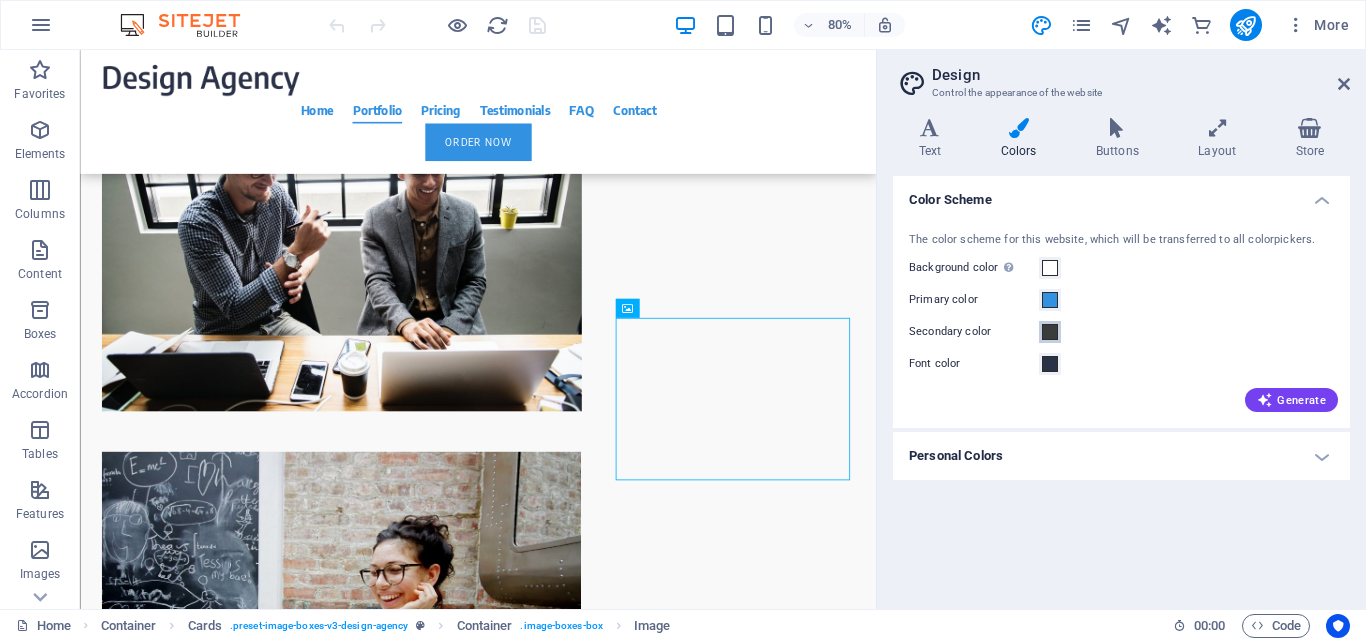click at bounding box center (1050, 332) 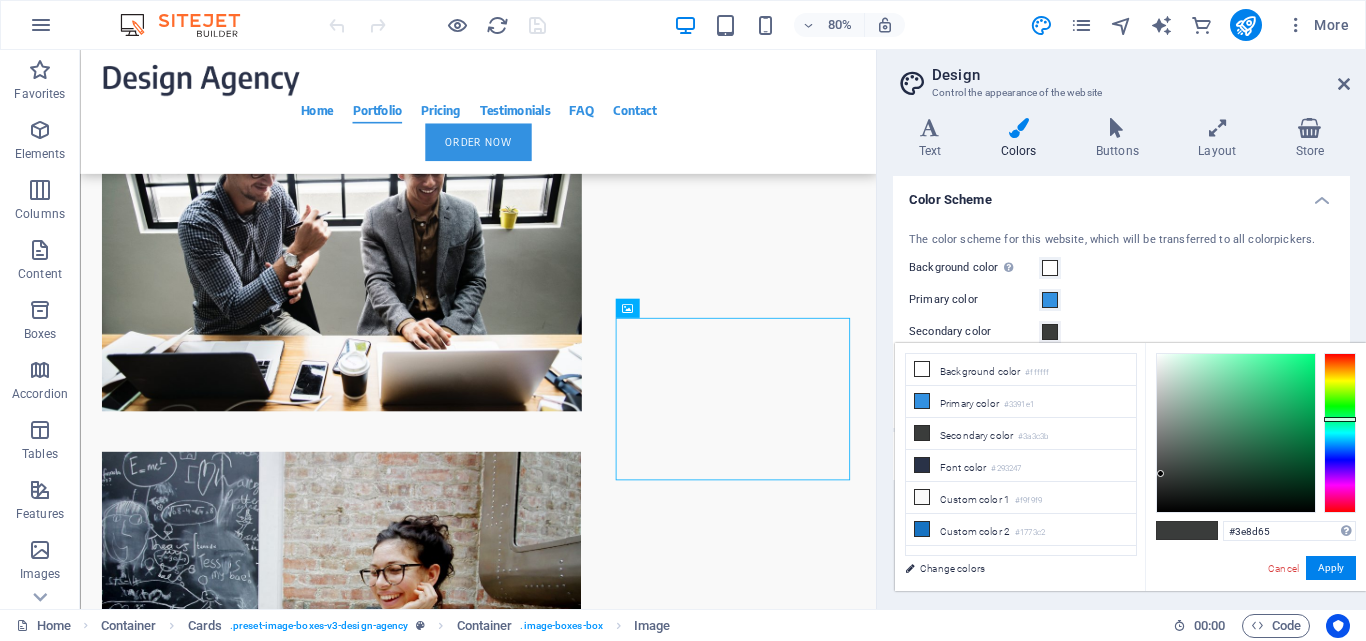 click at bounding box center [1236, 433] 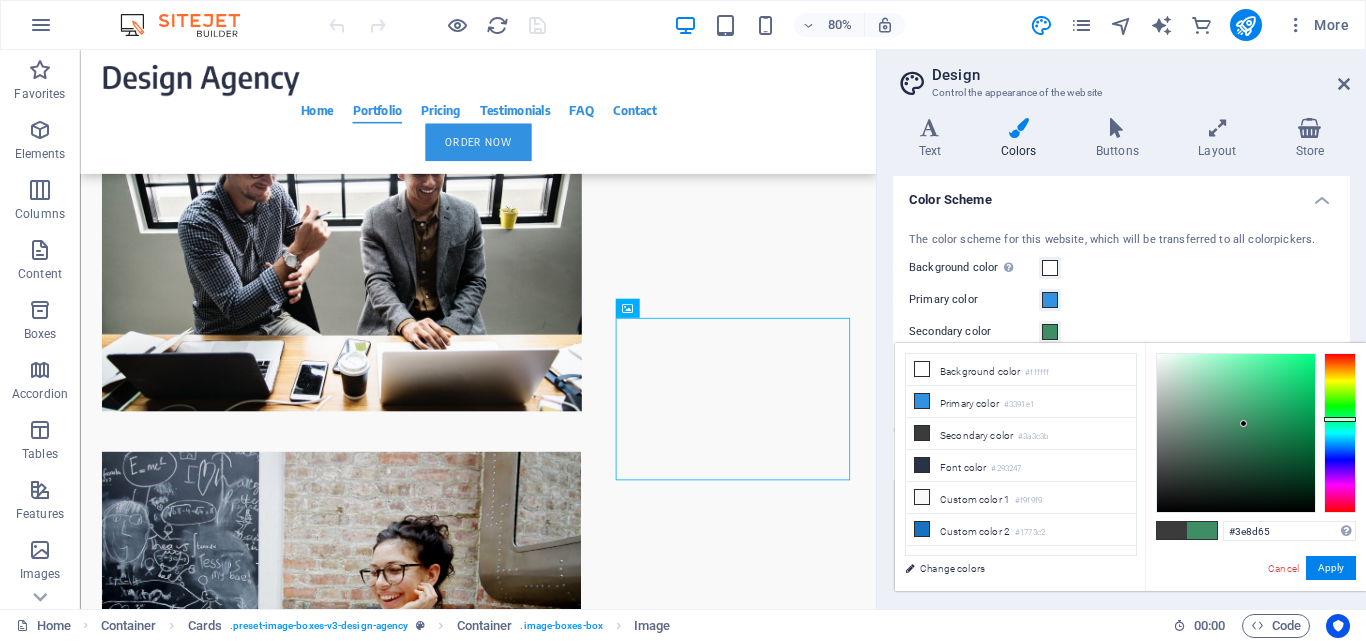 type on "#42c081" 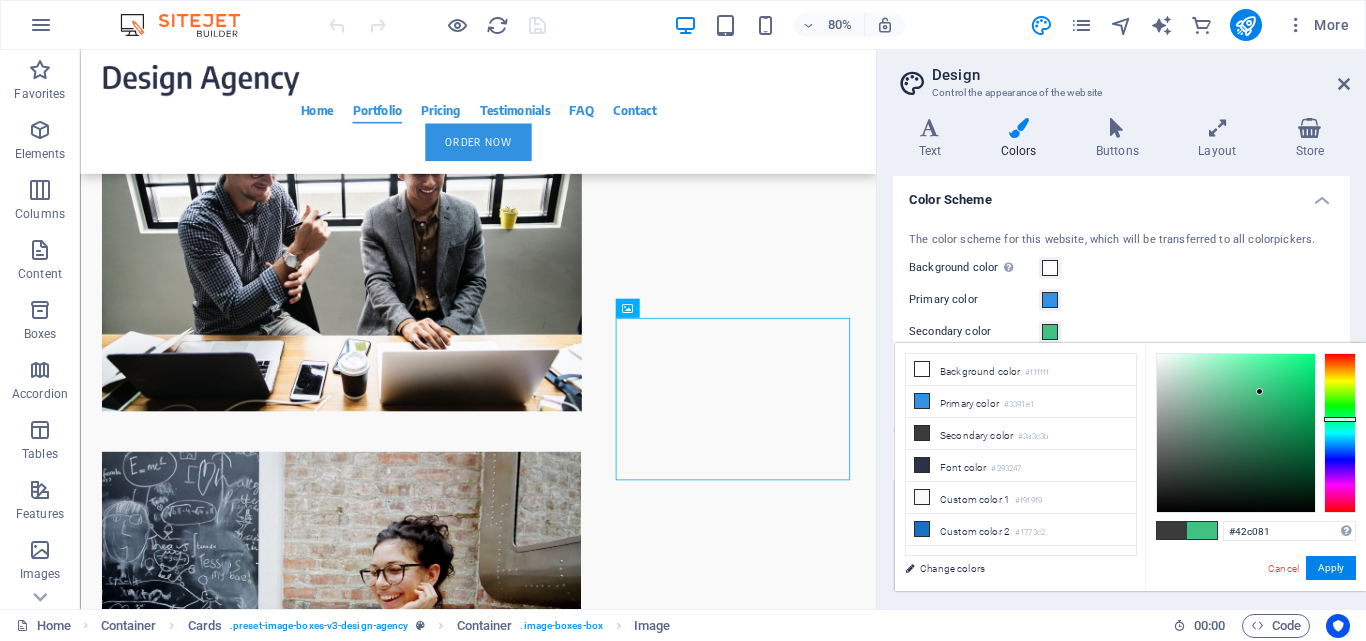 click at bounding box center [1236, 433] 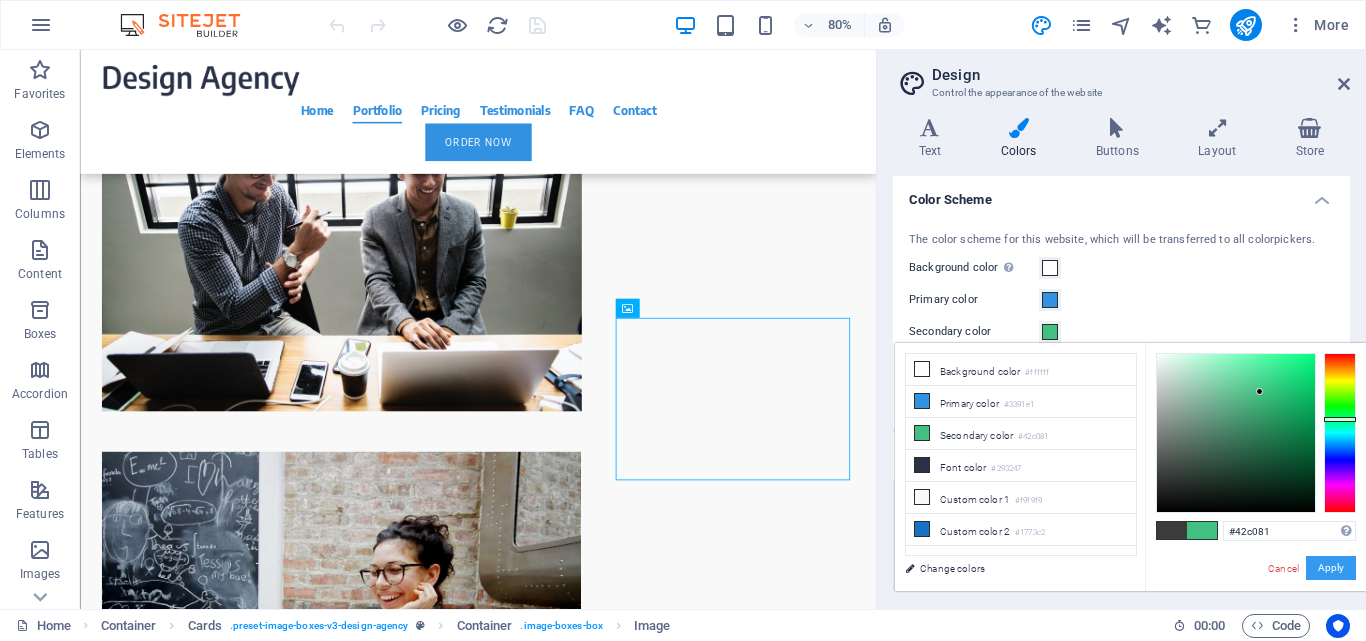 click on "Apply" at bounding box center (1331, 568) 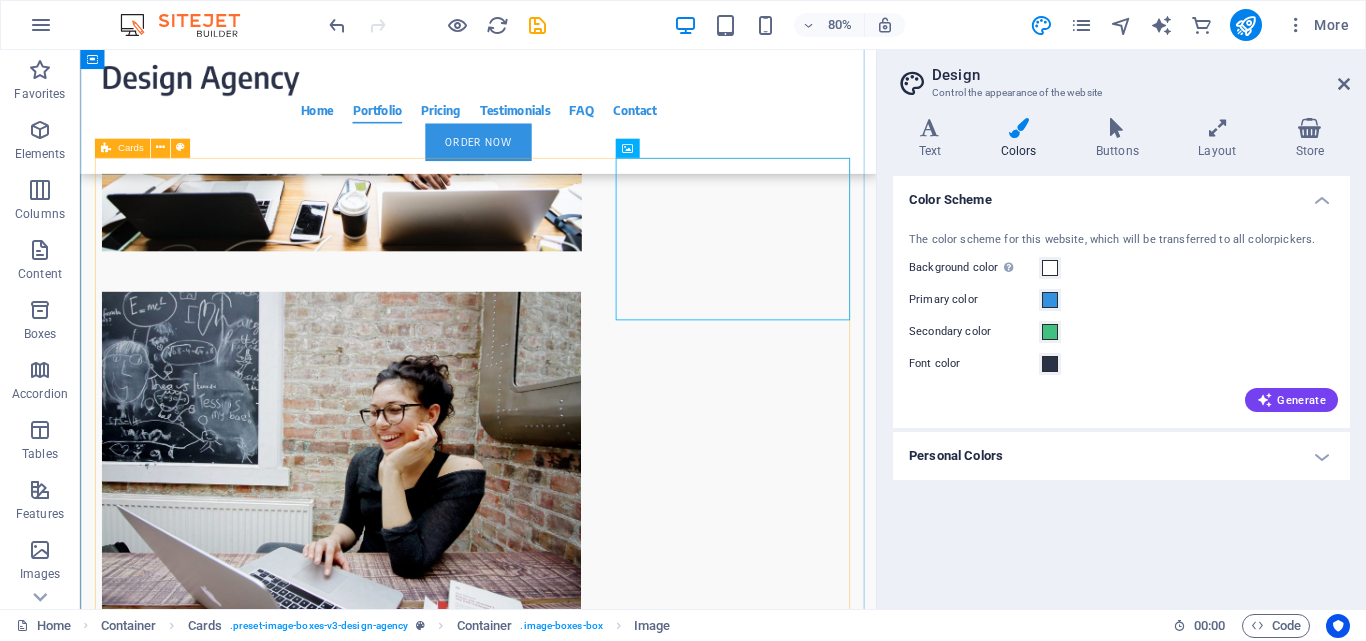 scroll, scrollTop: 3900, scrollLeft: 0, axis: vertical 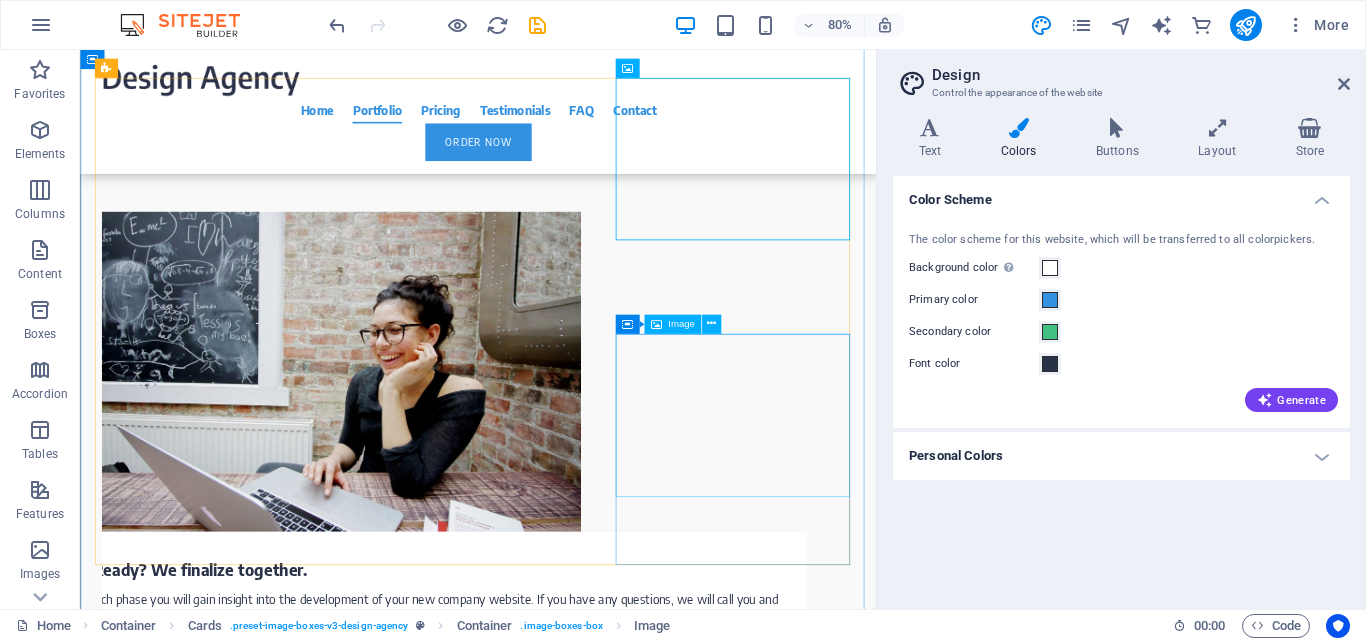 click at bounding box center [252, 3523] 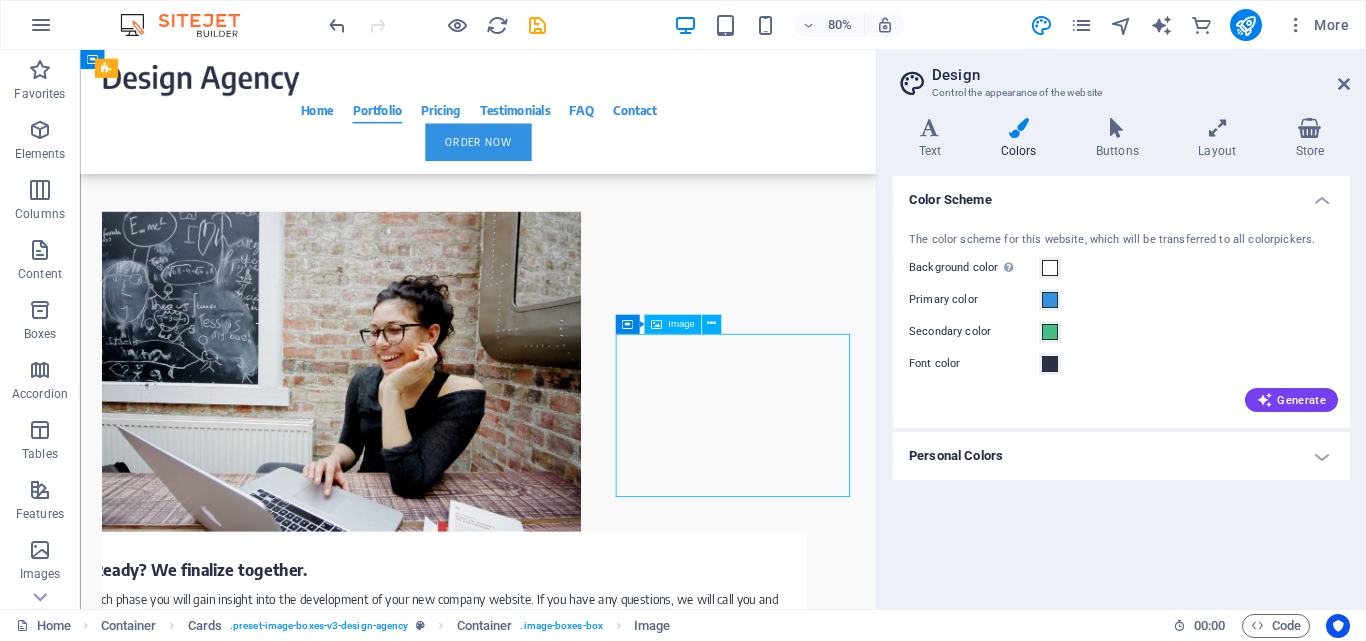 click at bounding box center [252, 3523] 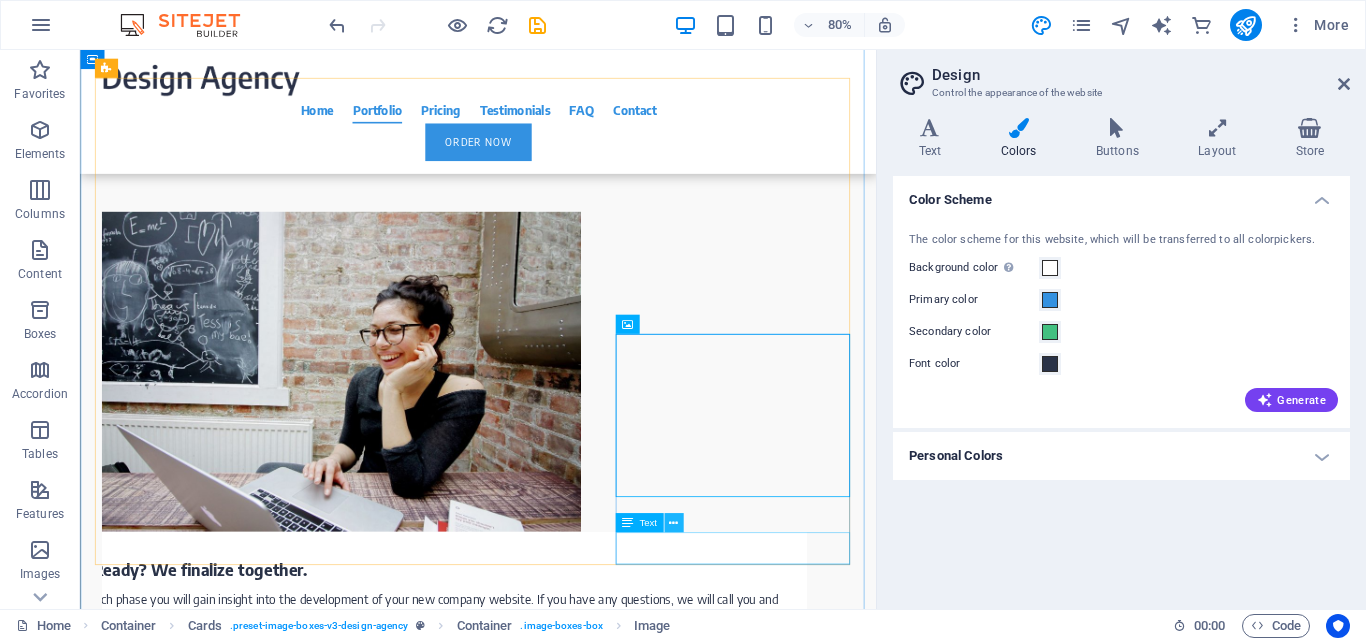 click at bounding box center [673, 523] 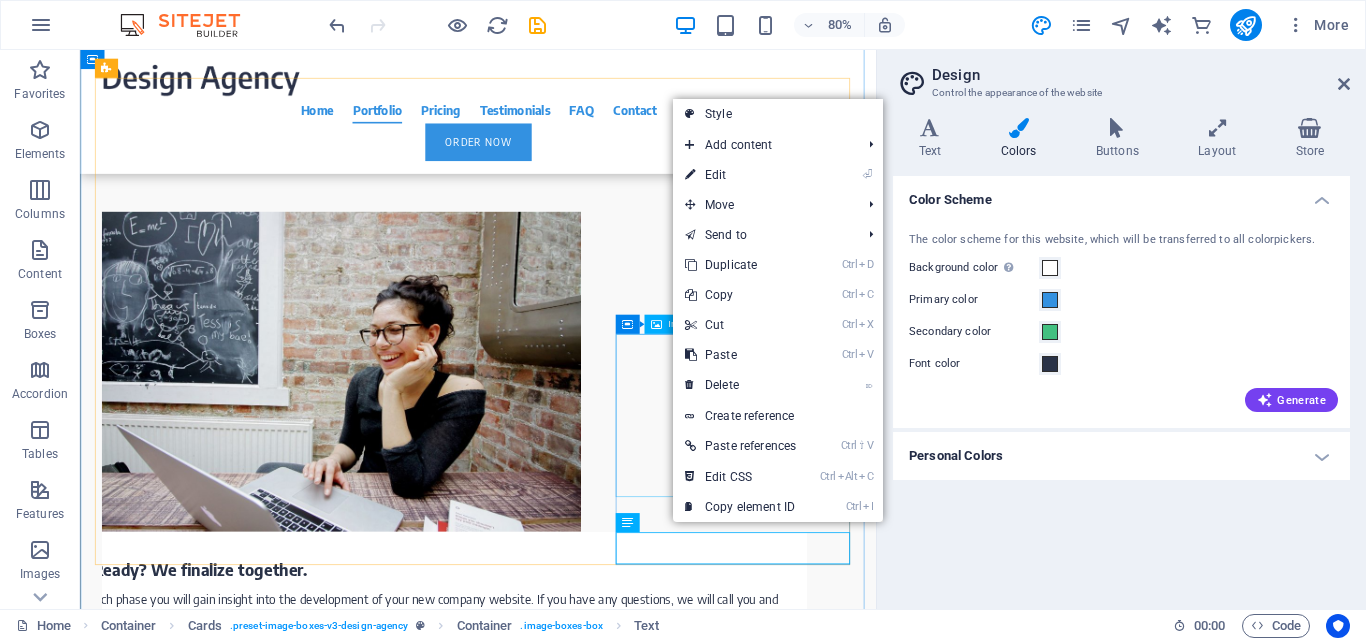 click at bounding box center [252, 3523] 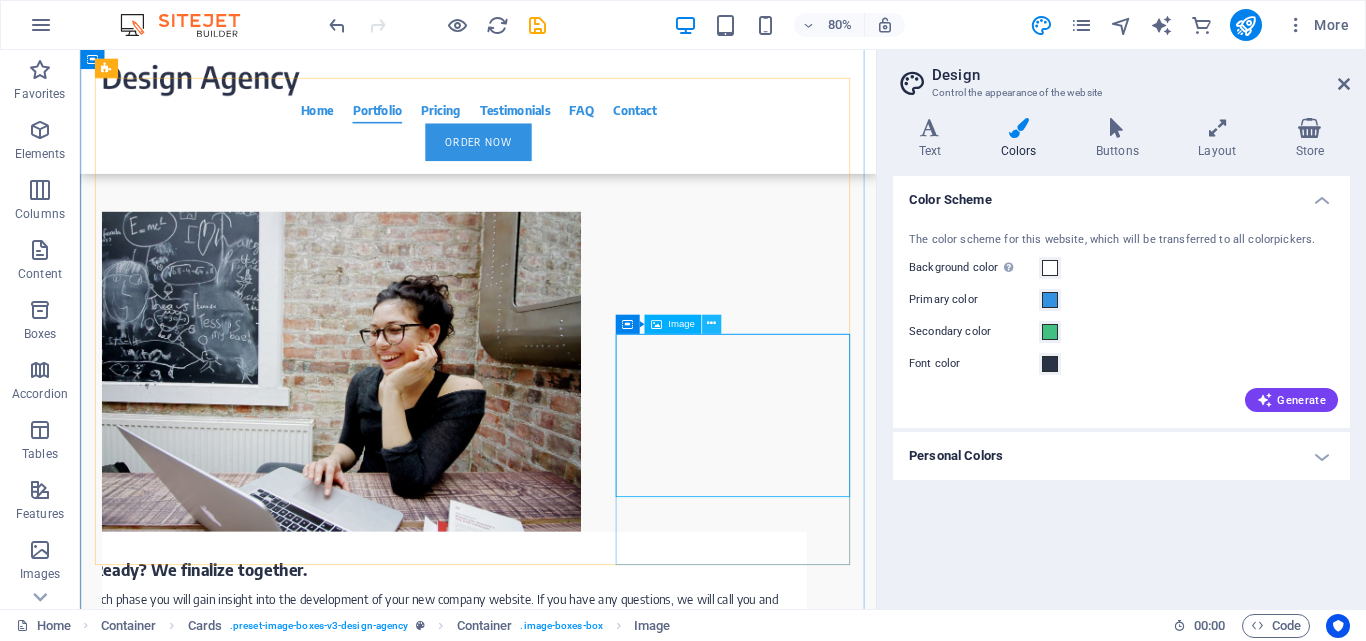click at bounding box center (711, 324) 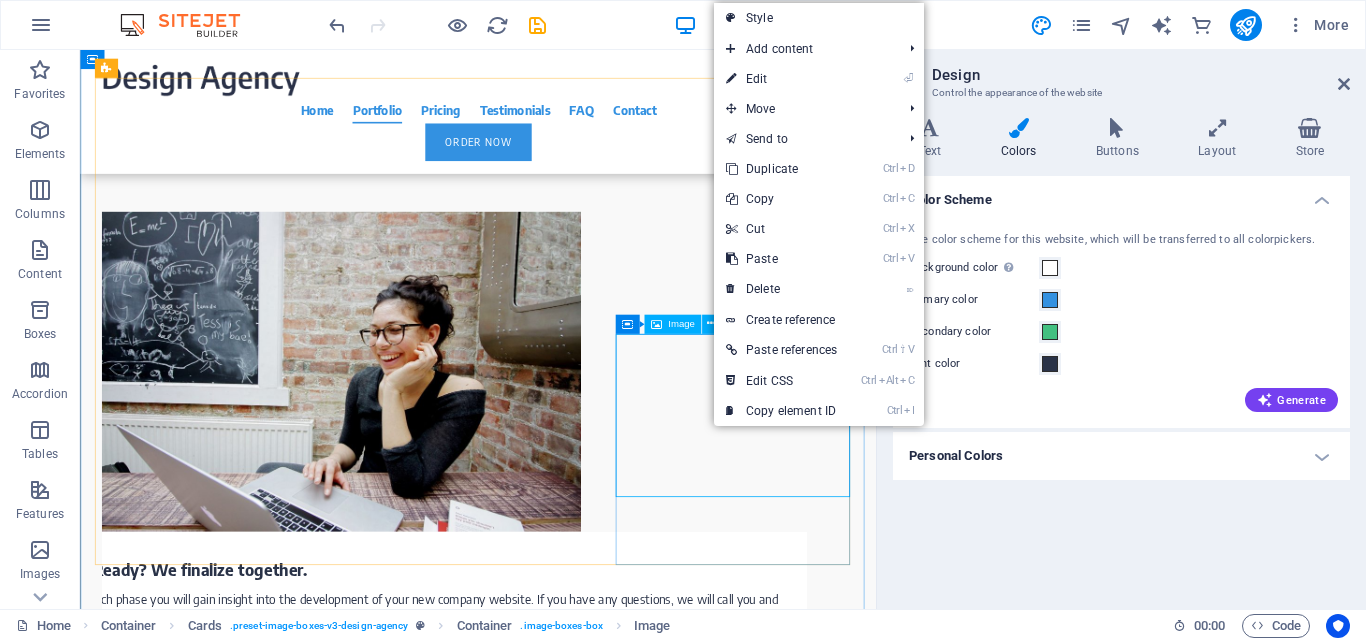 click at bounding box center [252, 3523] 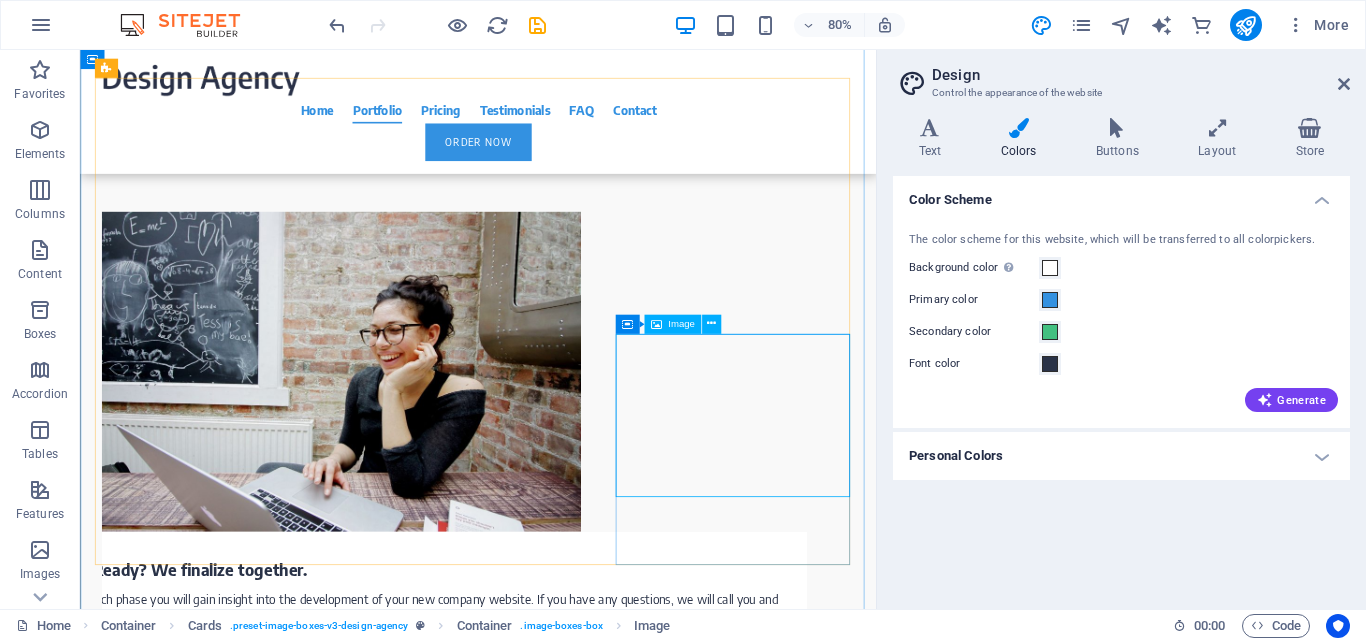 click at bounding box center (252, 3523) 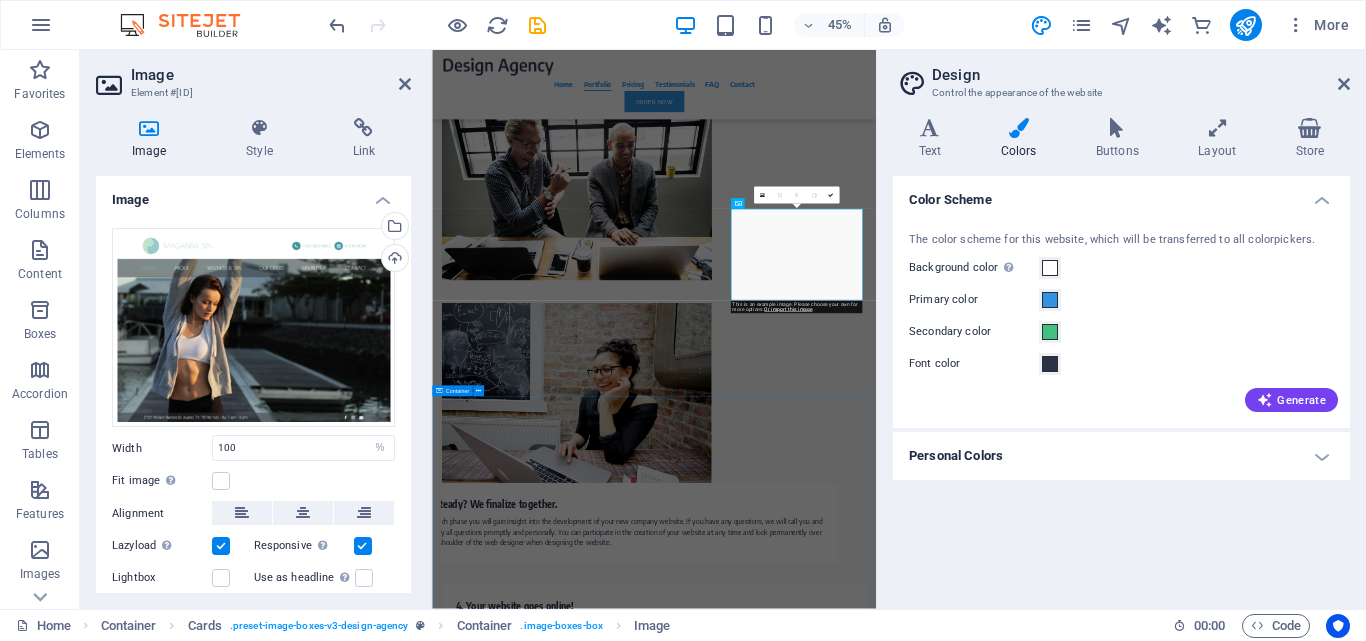 scroll, scrollTop: 4260, scrollLeft: 0, axis: vertical 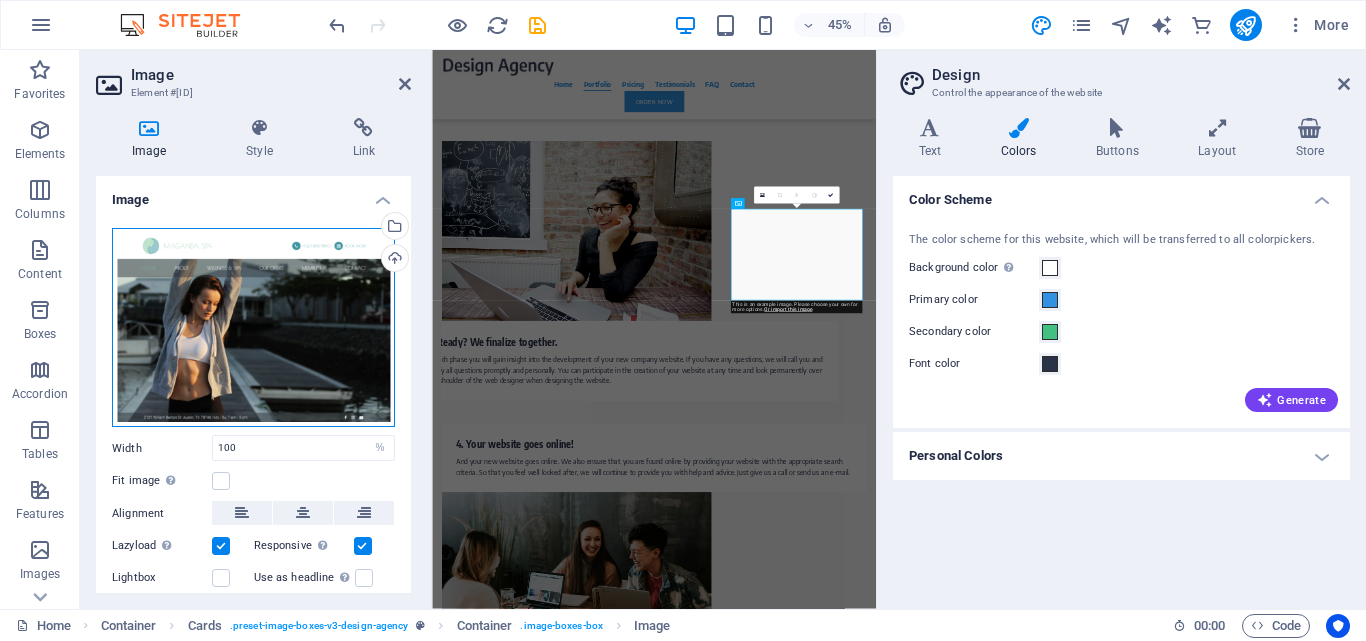 click on "Drag files here, click to choose files or select files from Files or our free stock photos & videos" at bounding box center [253, 328] 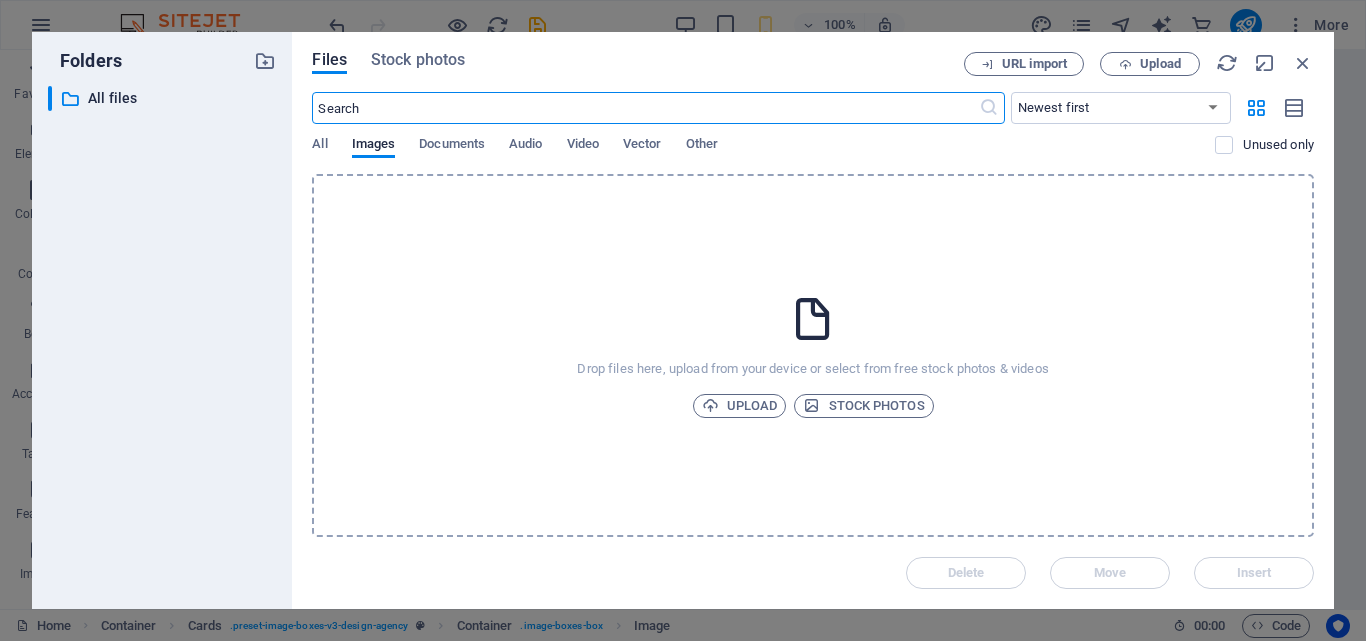 scroll, scrollTop: 8299, scrollLeft: 0, axis: vertical 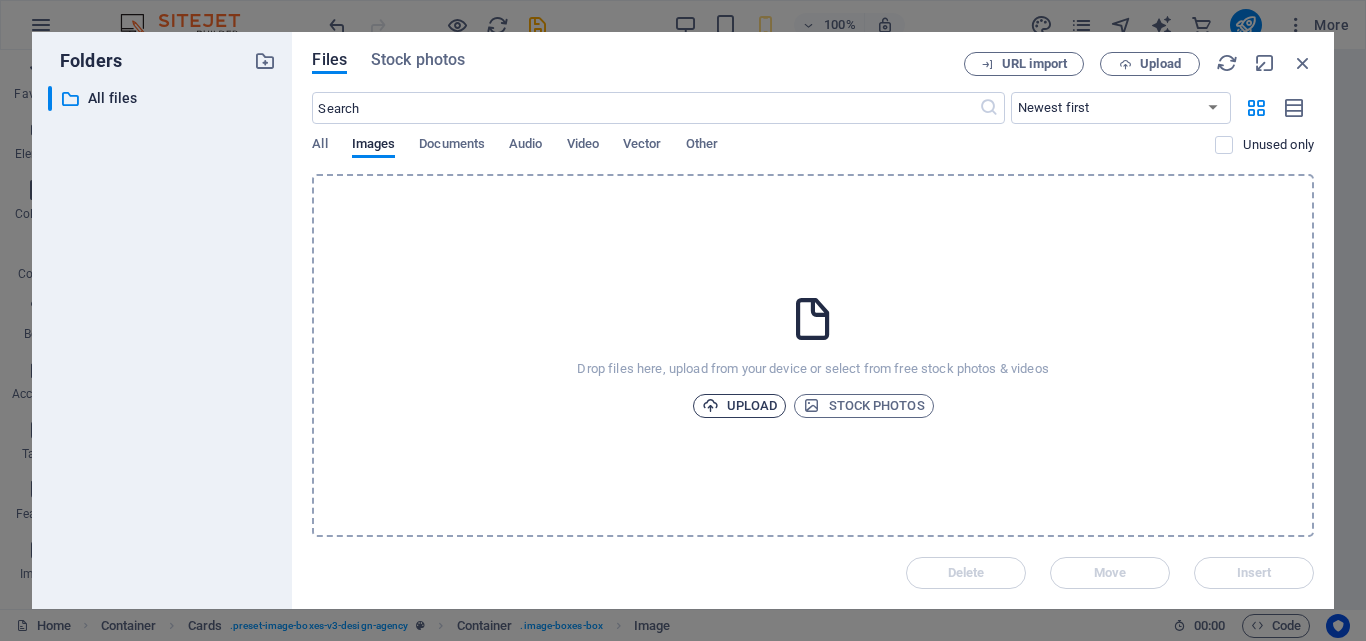 click on "Upload" at bounding box center [740, 406] 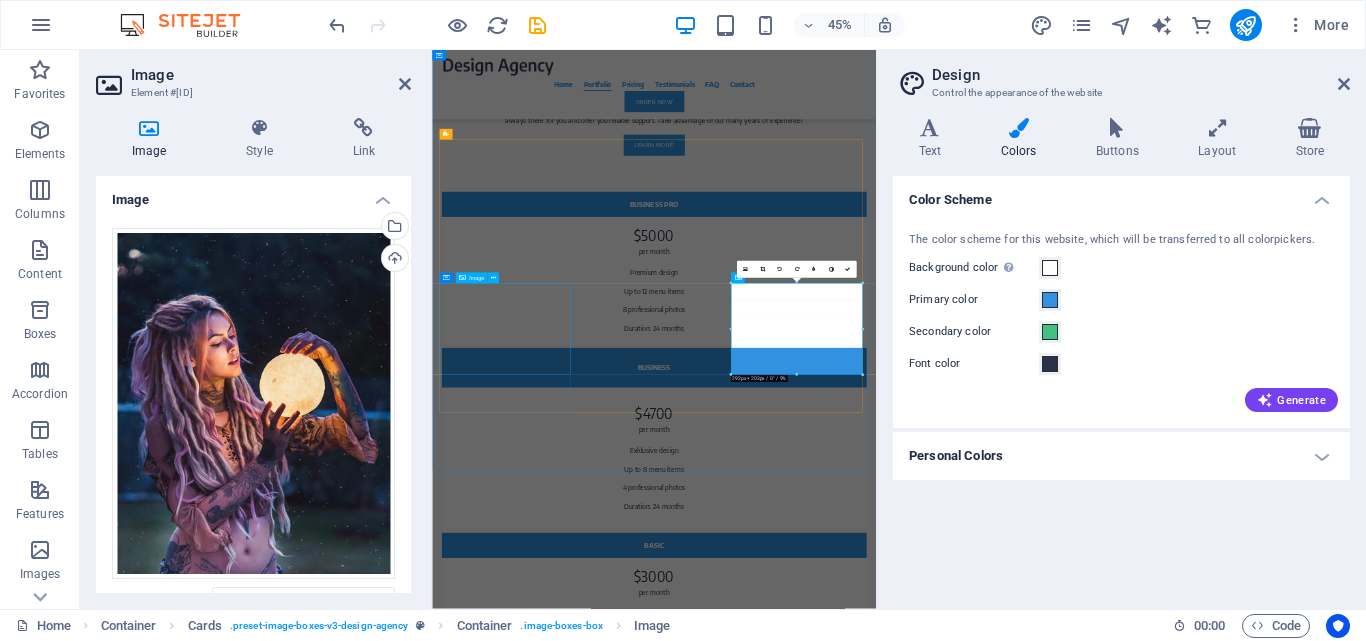 scroll, scrollTop: 4095, scrollLeft: 0, axis: vertical 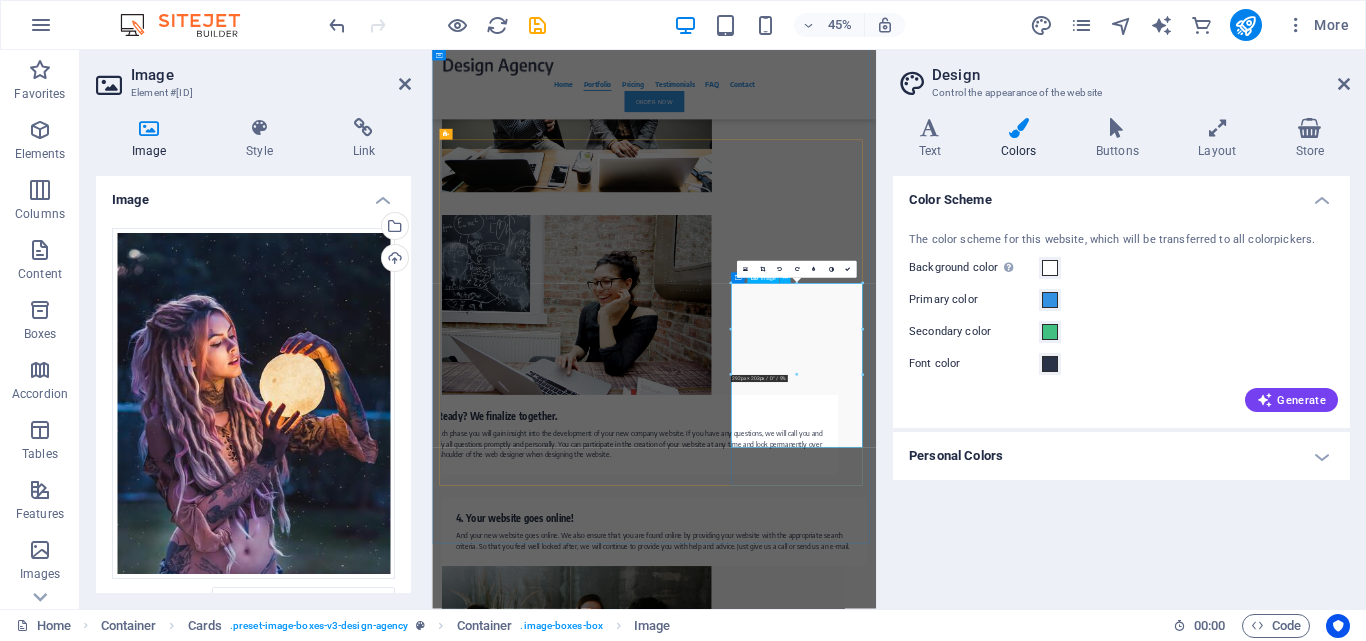 click at bounding box center [600, 3769] 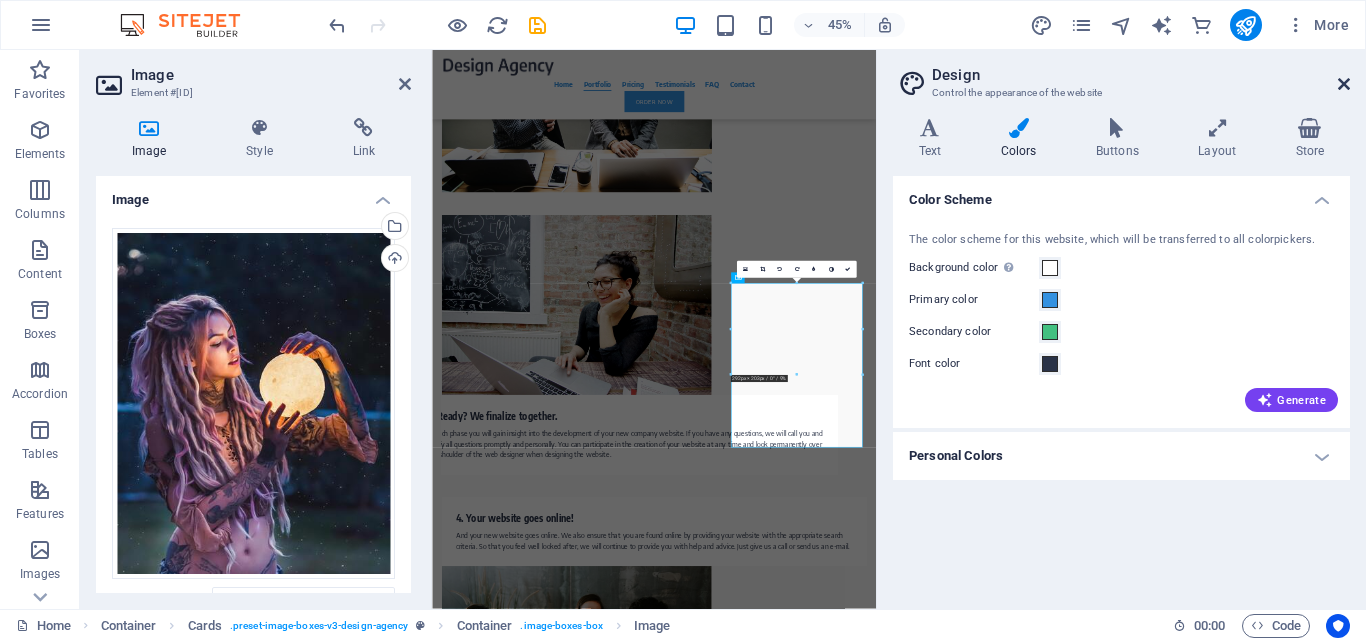 click at bounding box center [1344, 84] 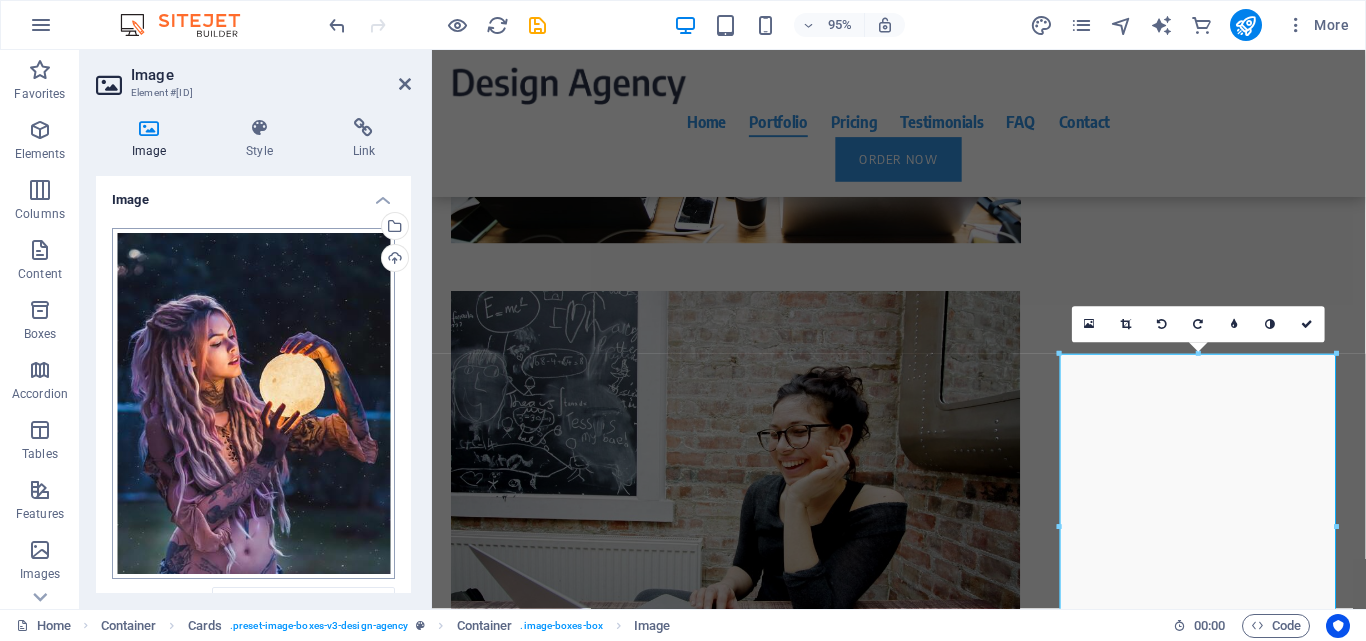 scroll, scrollTop: 3935, scrollLeft: 0, axis: vertical 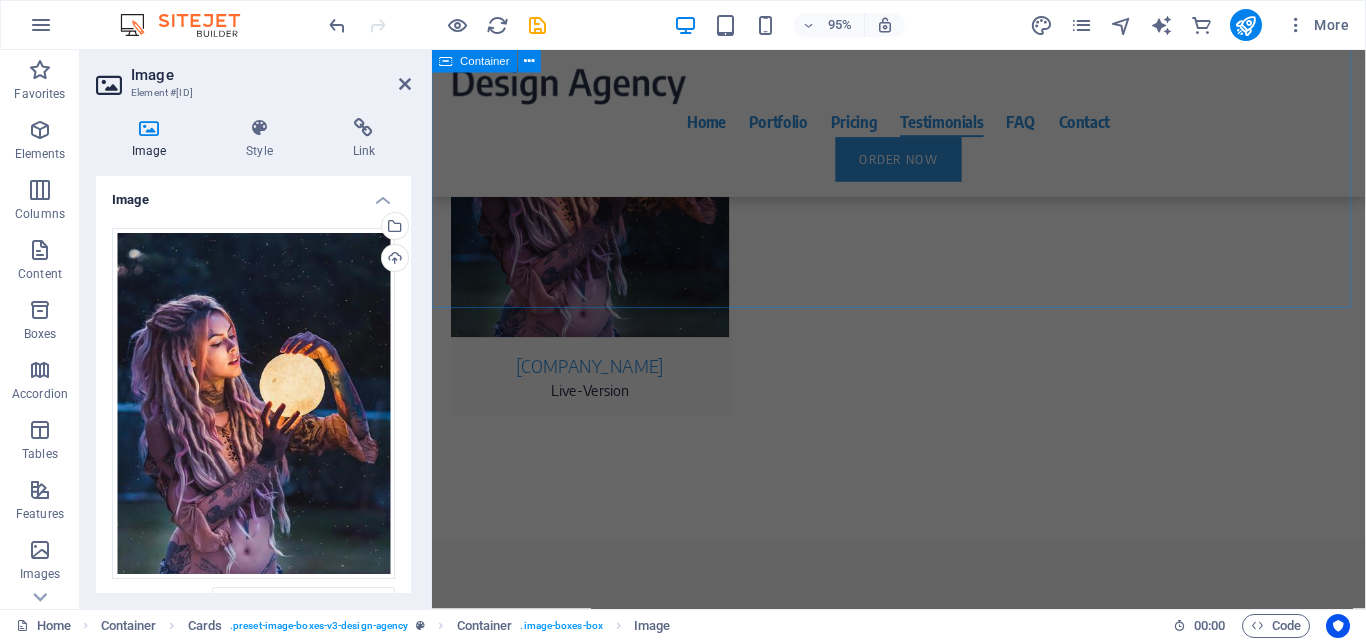 drag, startPoint x: 950, startPoint y: 229, endPoint x: 1277, endPoint y: 222, distance: 327.07492 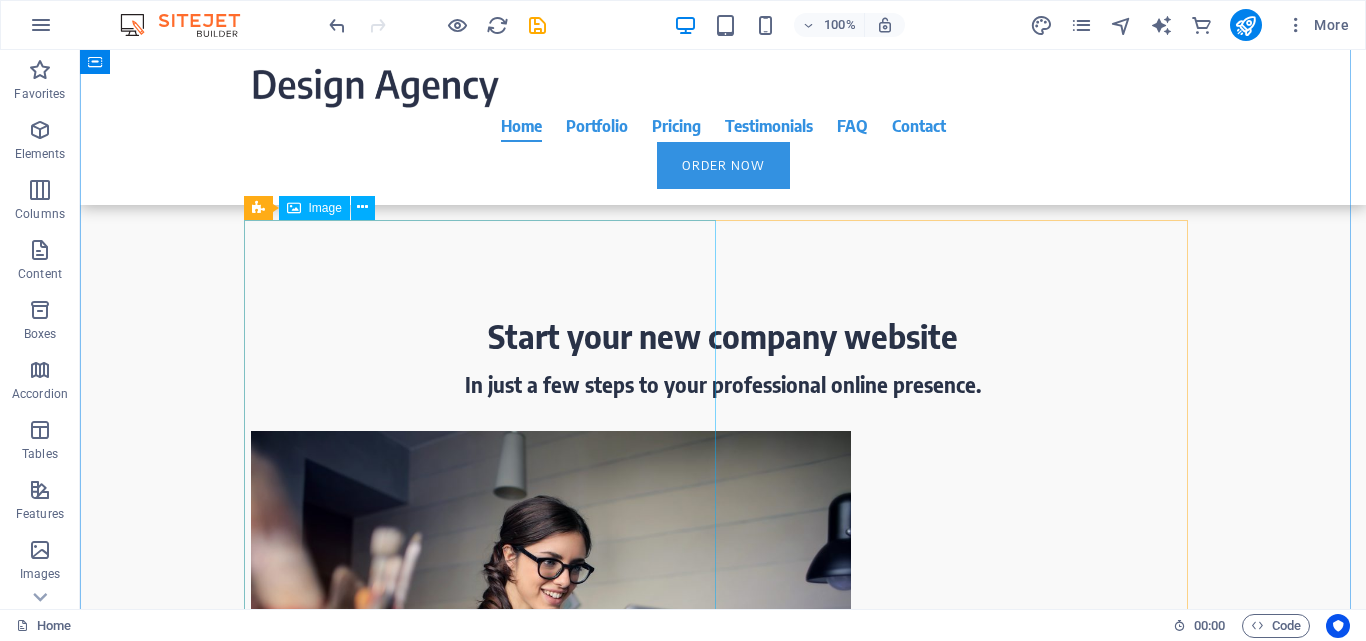 scroll, scrollTop: 2340, scrollLeft: 0, axis: vertical 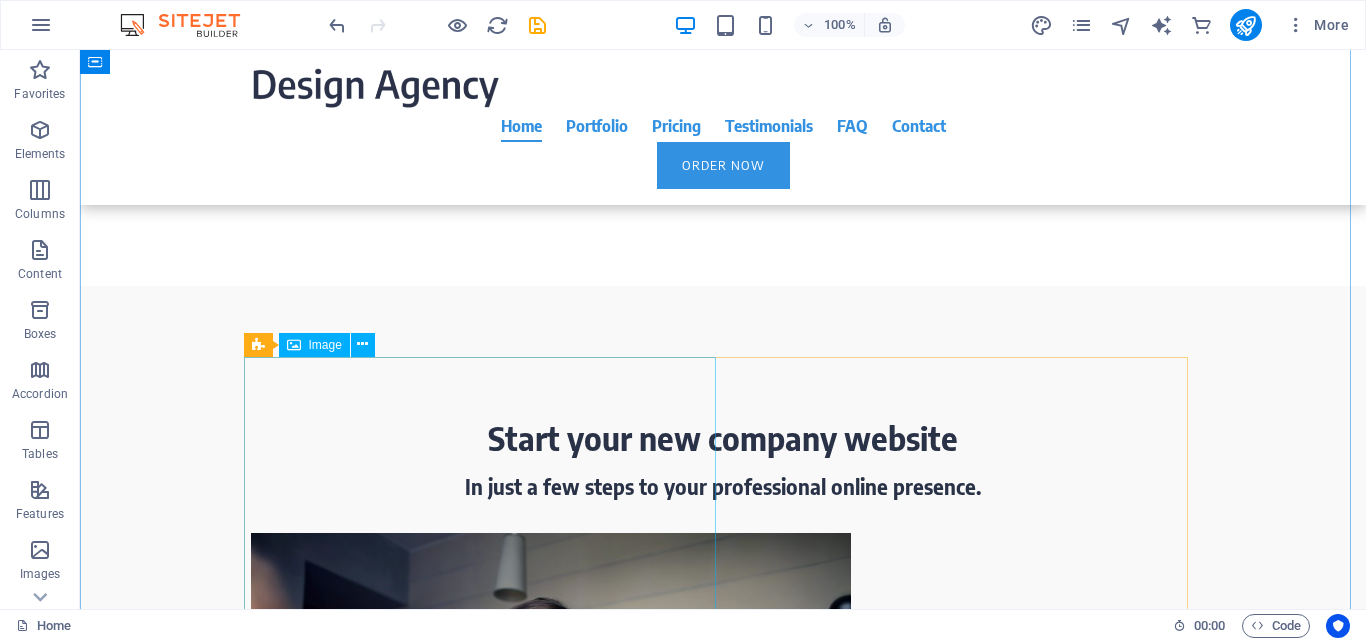 click on "Image" at bounding box center [325, 345] 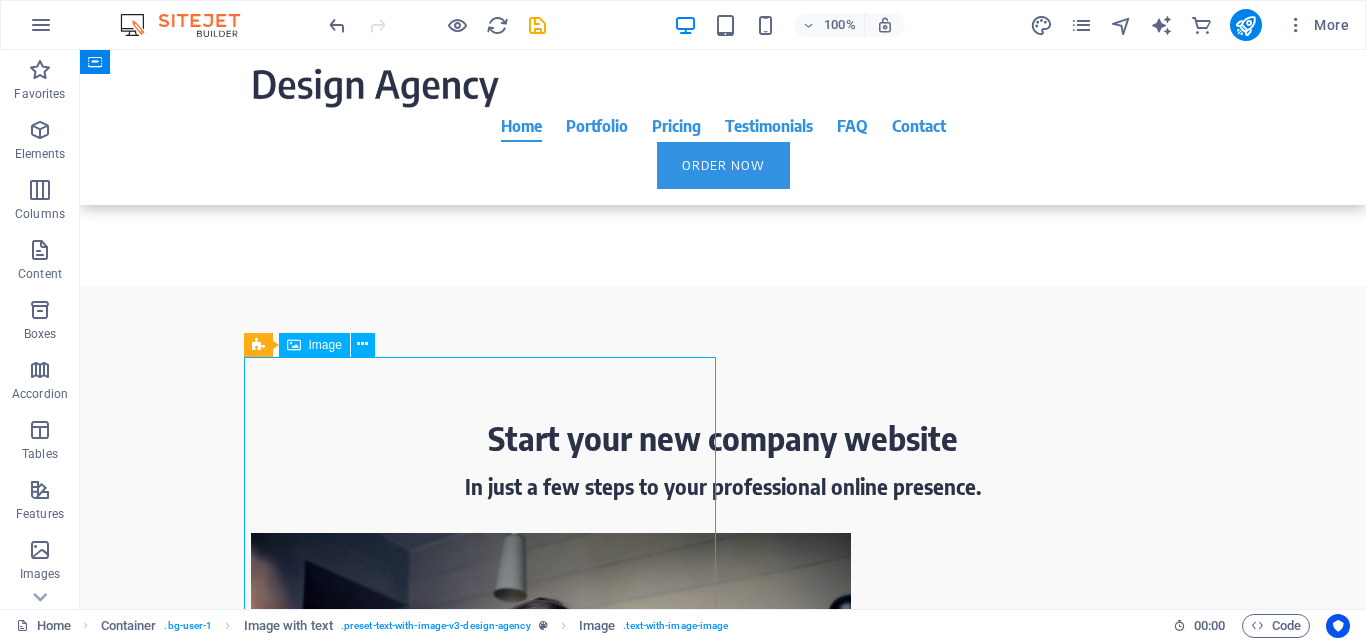 click on "Image" at bounding box center [325, 345] 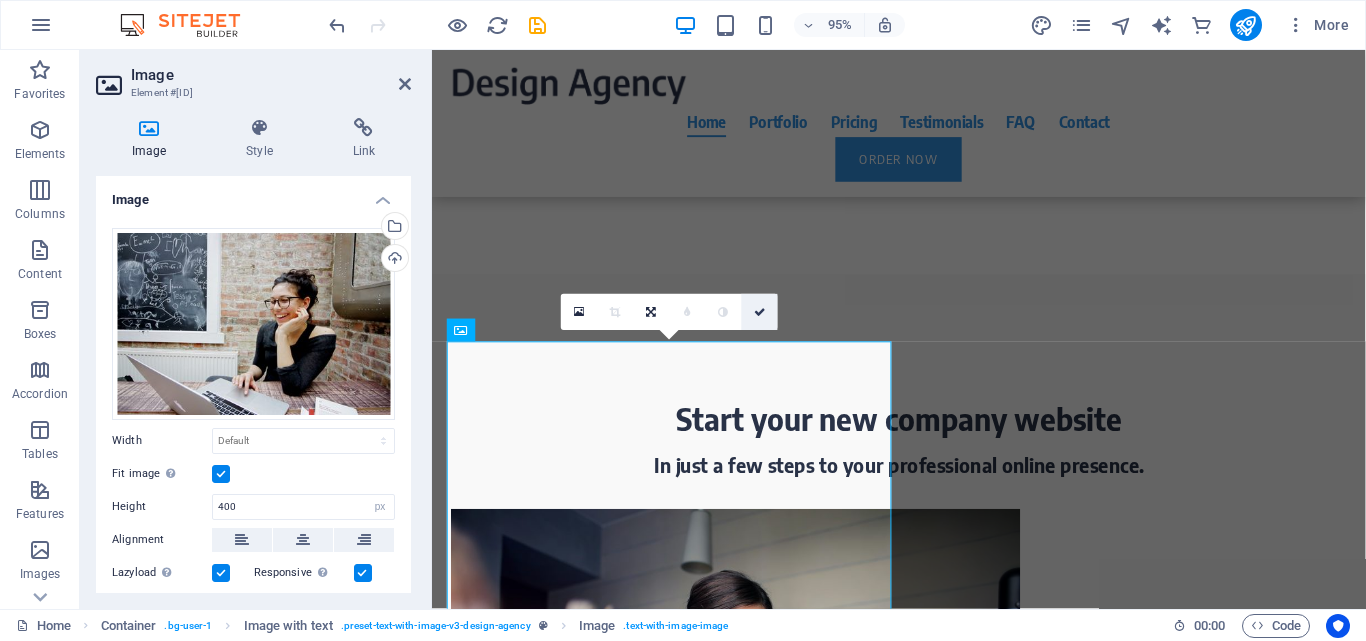 click at bounding box center (760, 311) 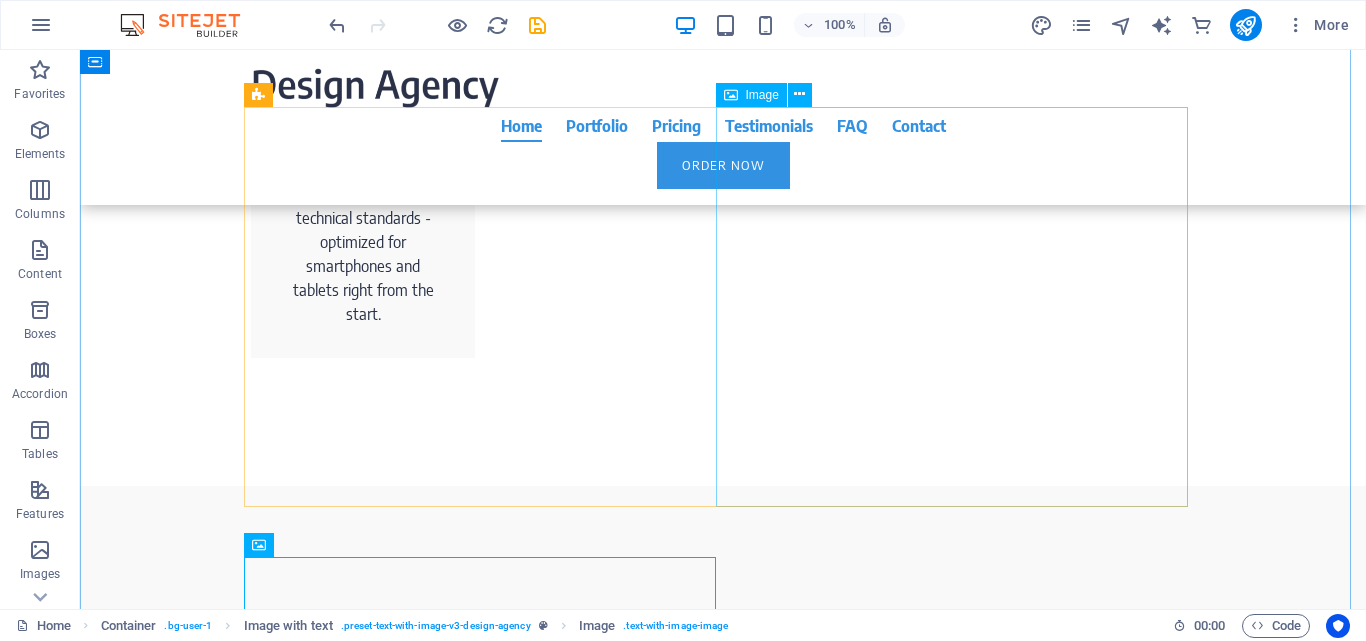 scroll, scrollTop: 2040, scrollLeft: 0, axis: vertical 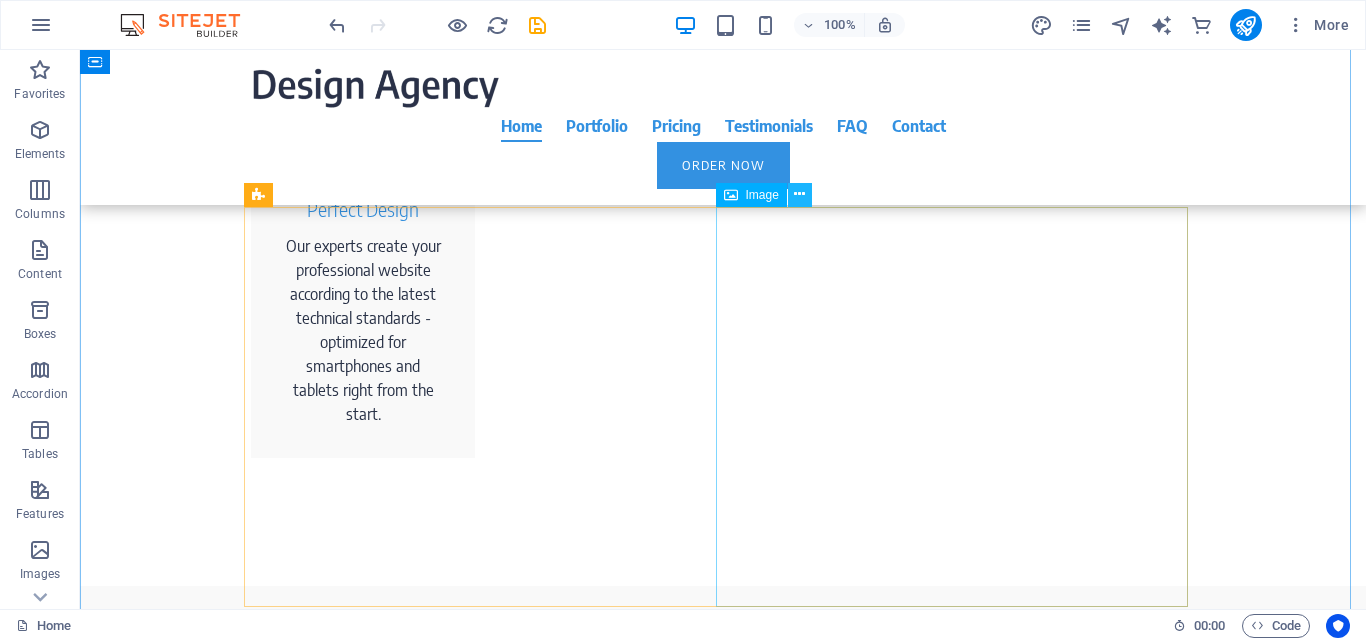 click at bounding box center (799, 194) 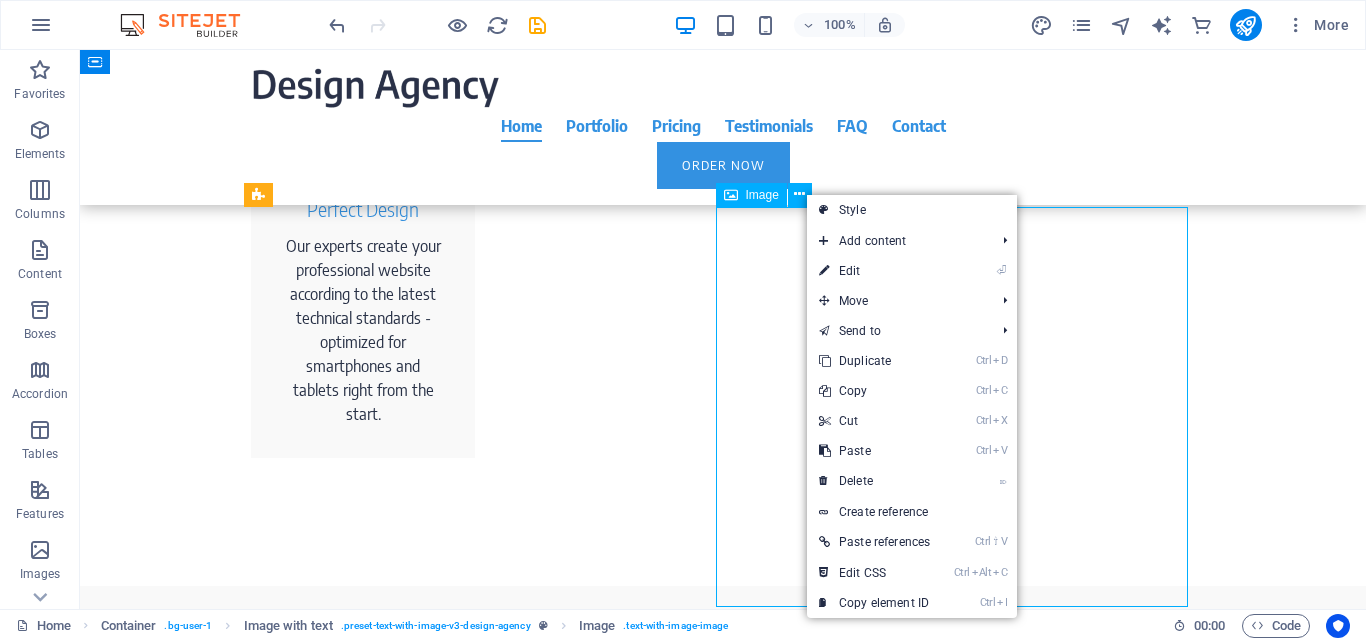 click on "Image" at bounding box center [762, 195] 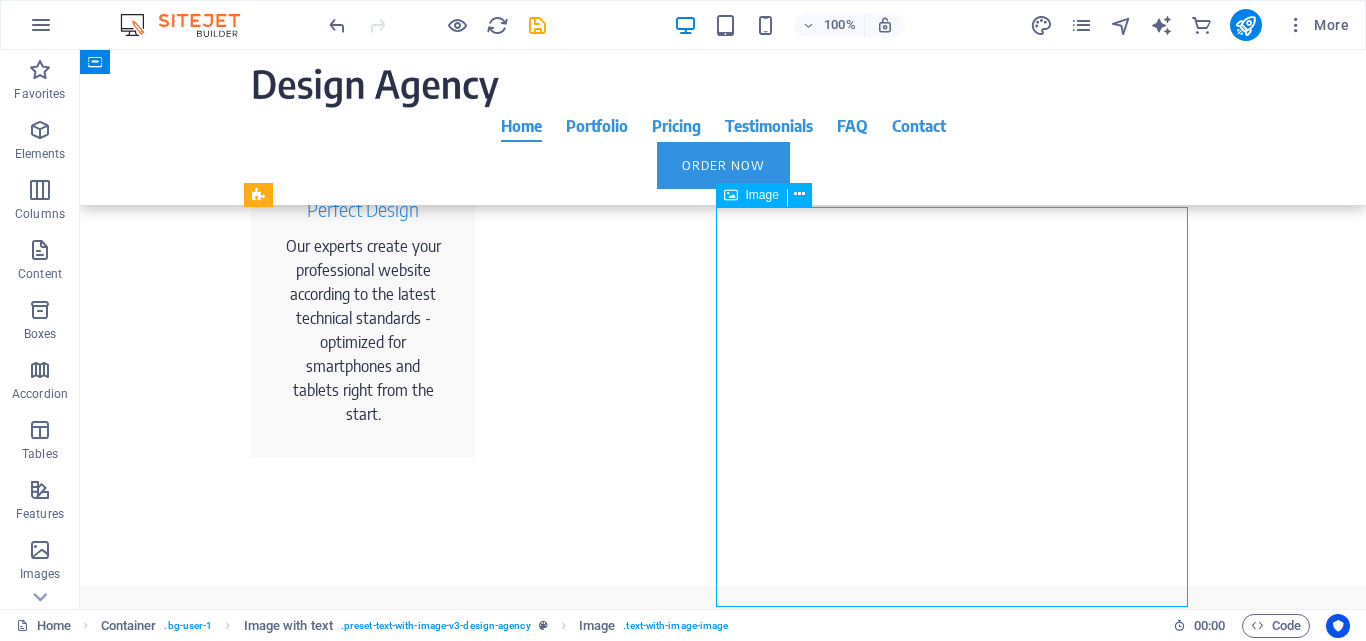 click on "Image" at bounding box center (762, 195) 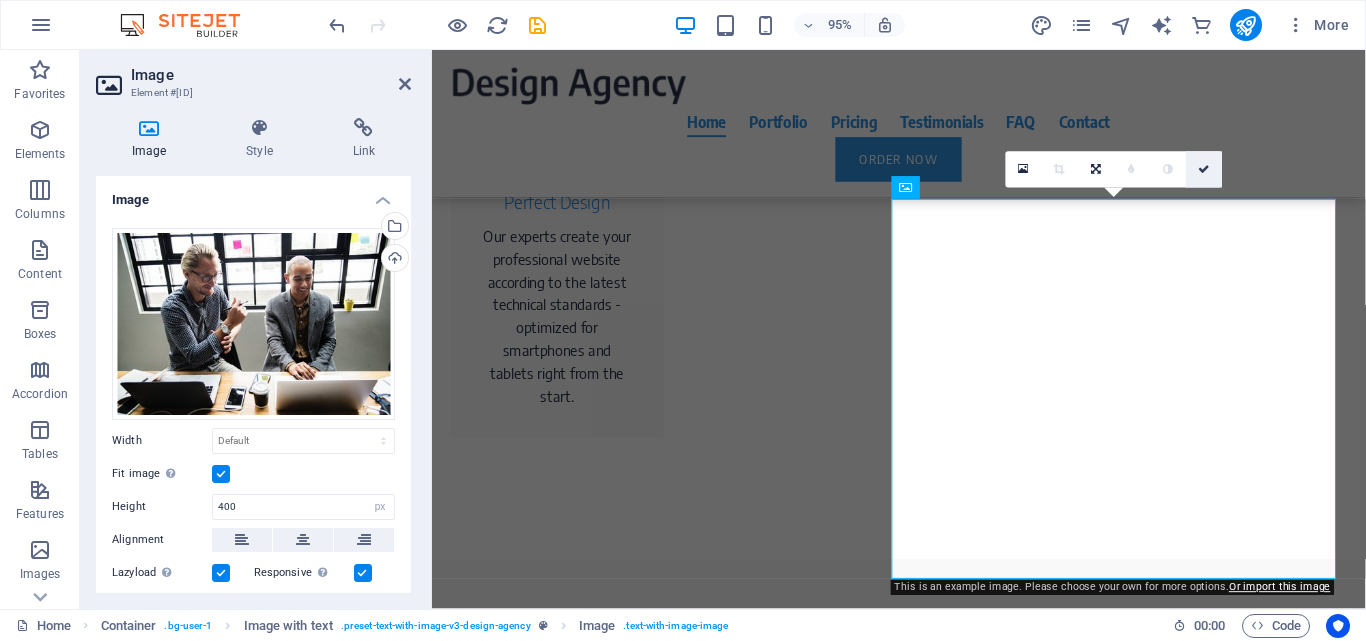 click at bounding box center (1205, 169) 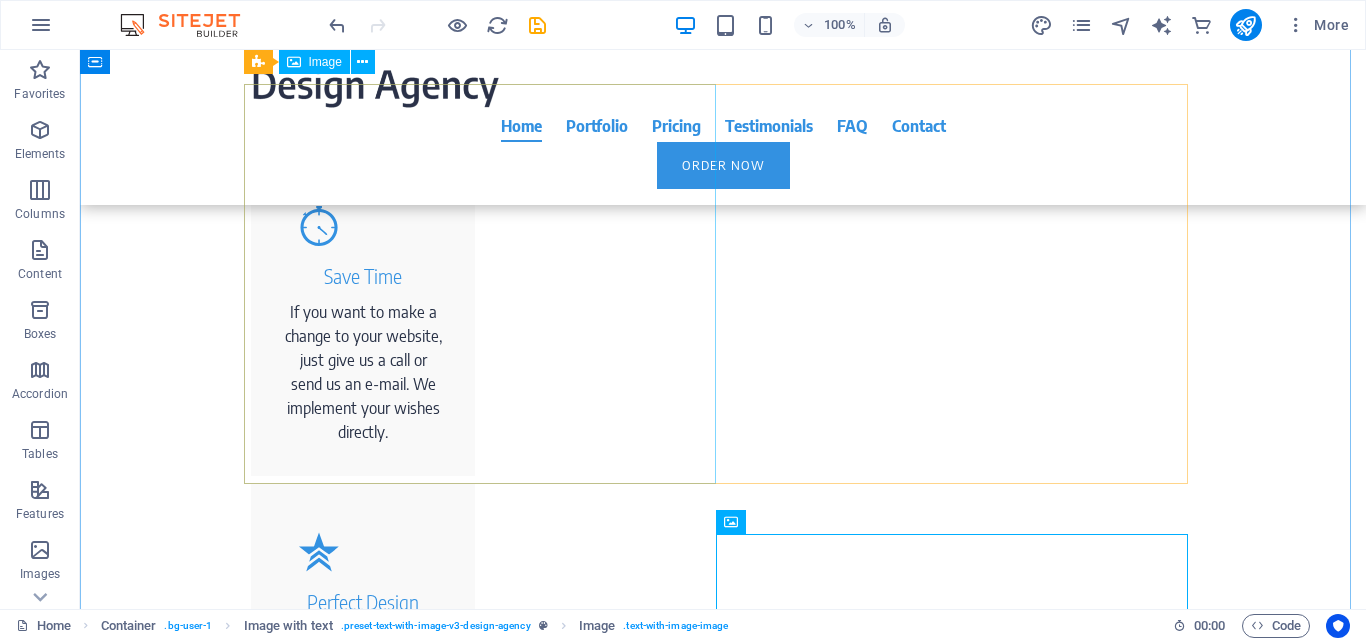 scroll, scrollTop: 1640, scrollLeft: 0, axis: vertical 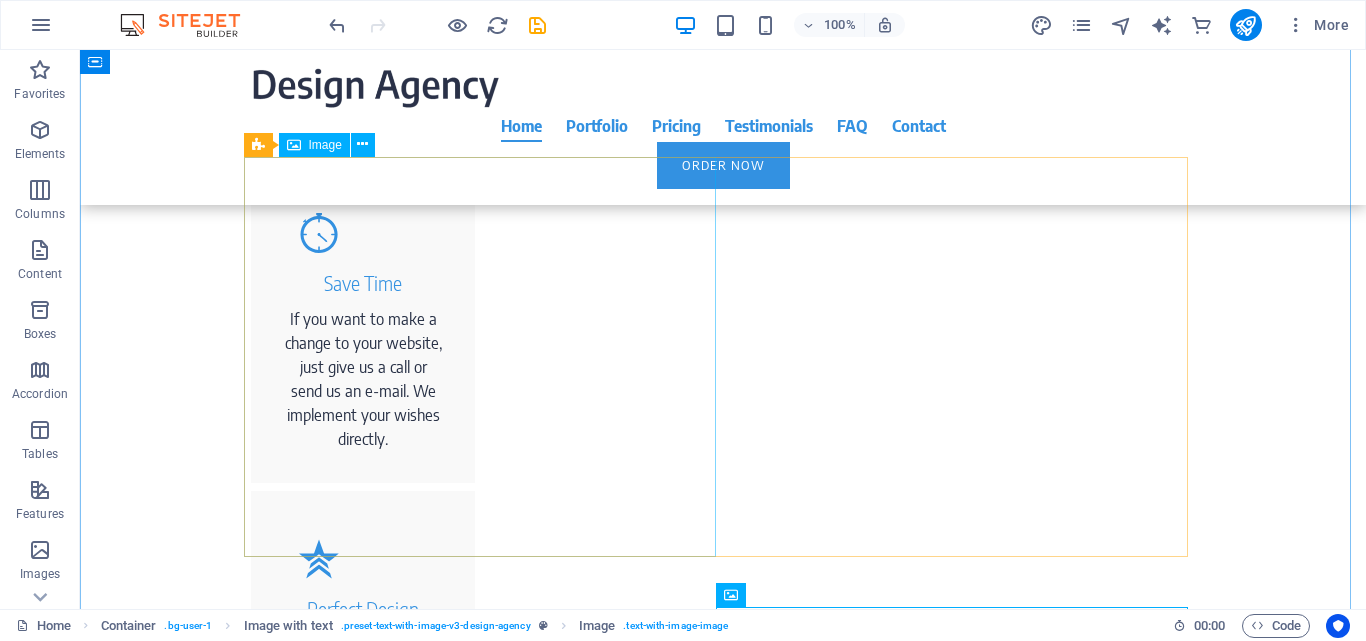 click at bounding box center (723, 1433) 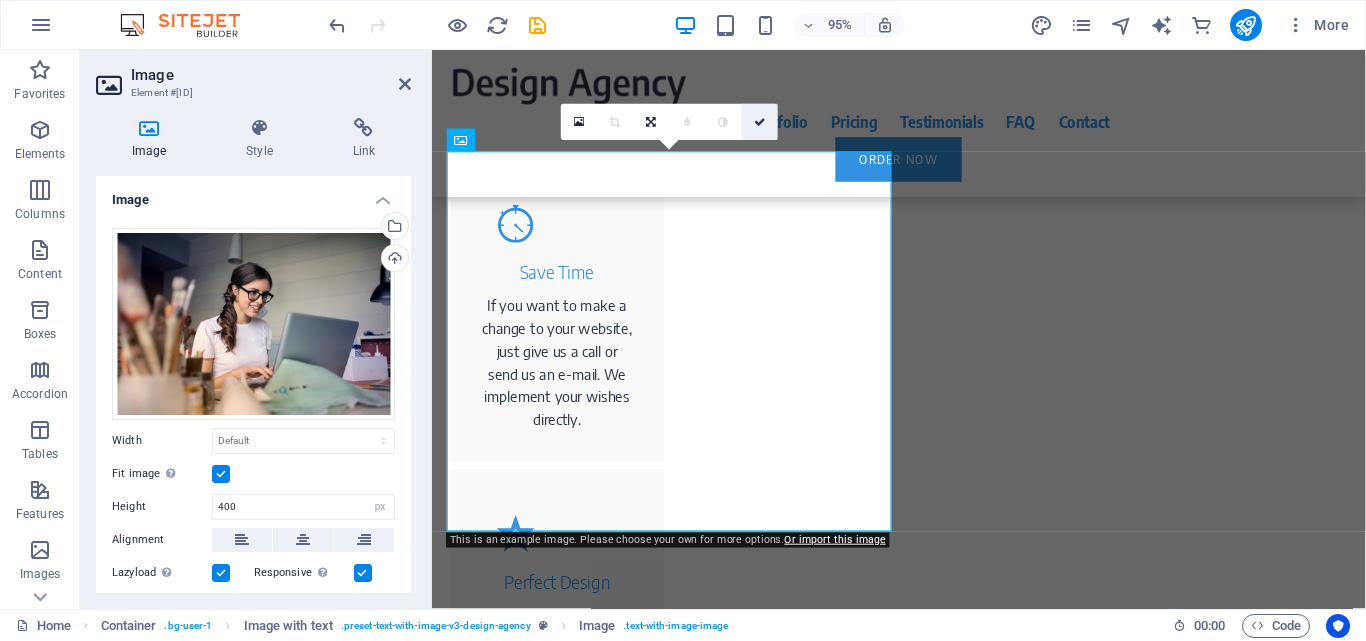 click at bounding box center (760, 122) 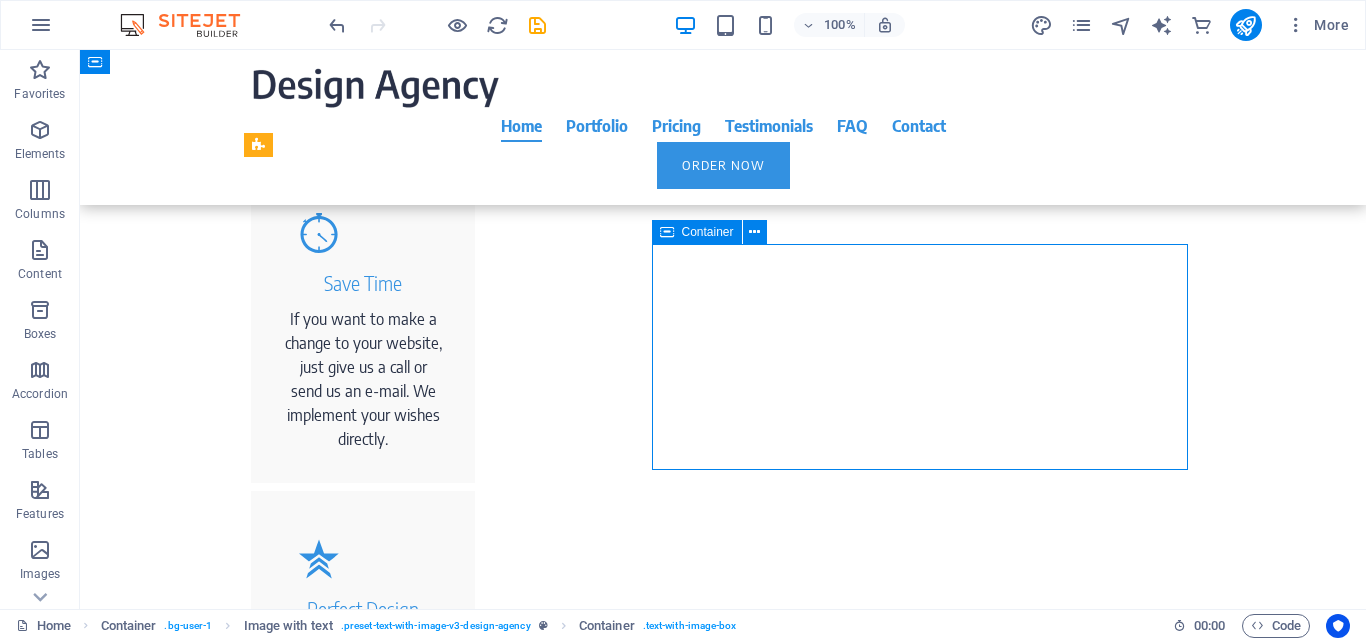 drag, startPoint x: 663, startPoint y: 322, endPoint x: 762, endPoint y: 325, distance: 99.04544 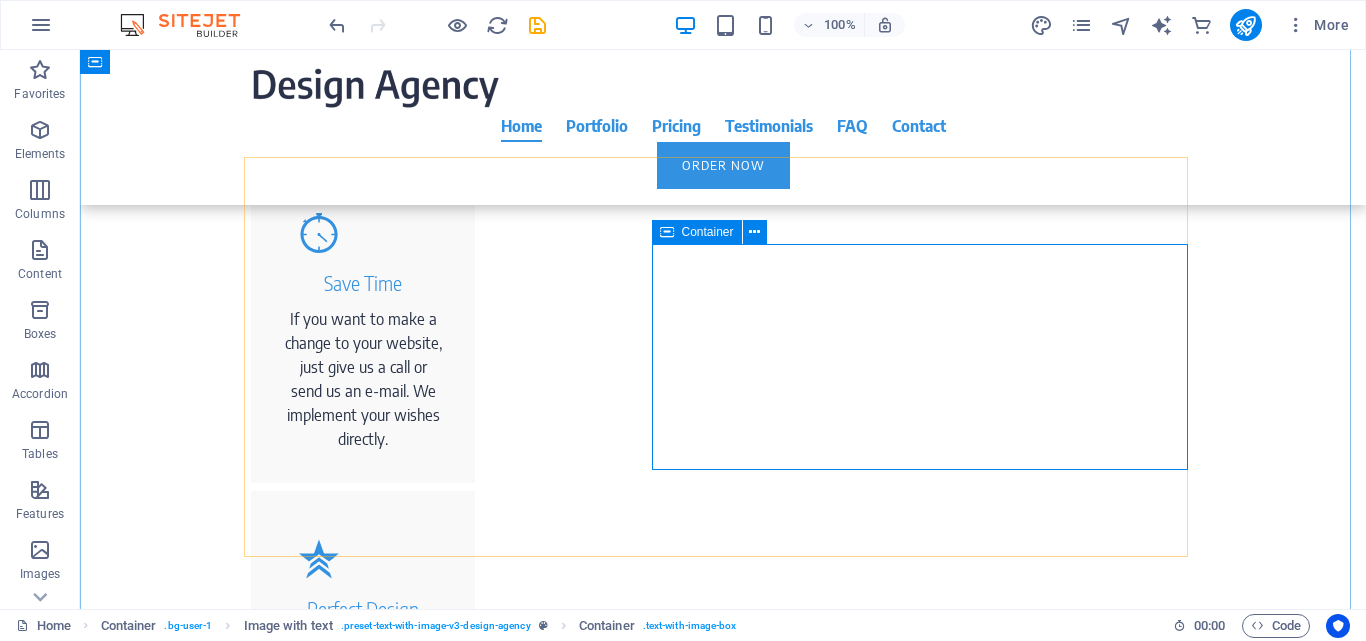 drag, startPoint x: 649, startPoint y: 247, endPoint x: 764, endPoint y: 262, distance: 115.97414 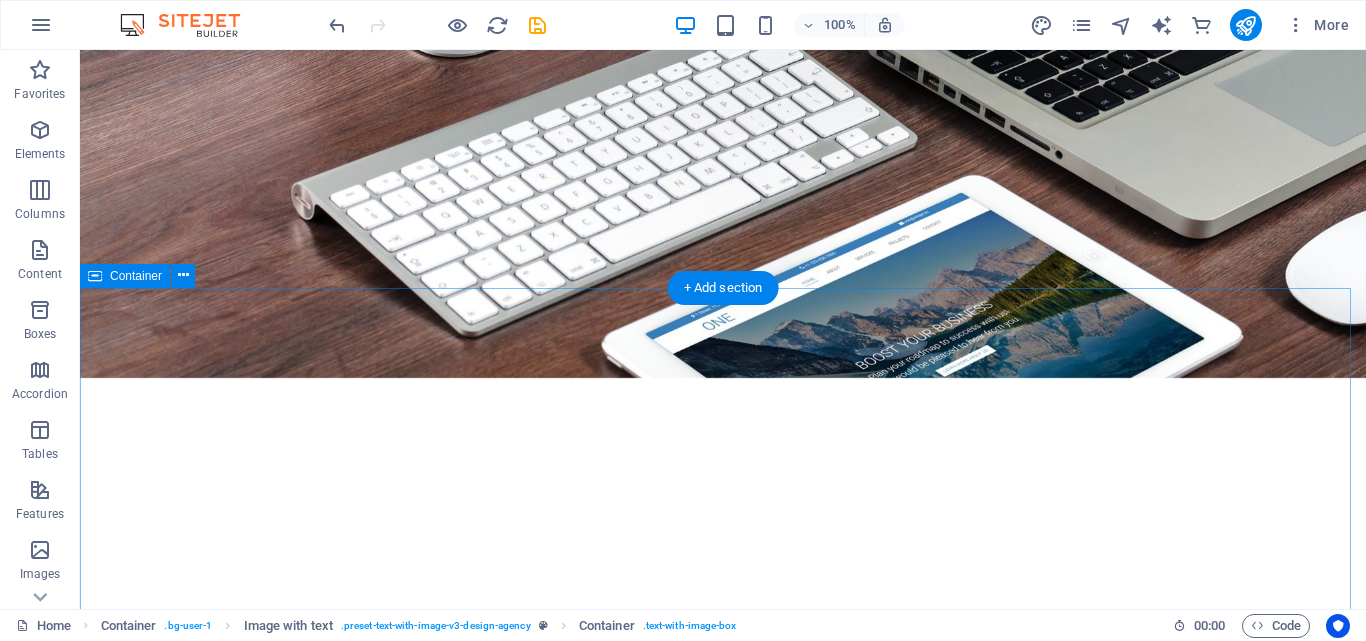 scroll, scrollTop: 240, scrollLeft: 0, axis: vertical 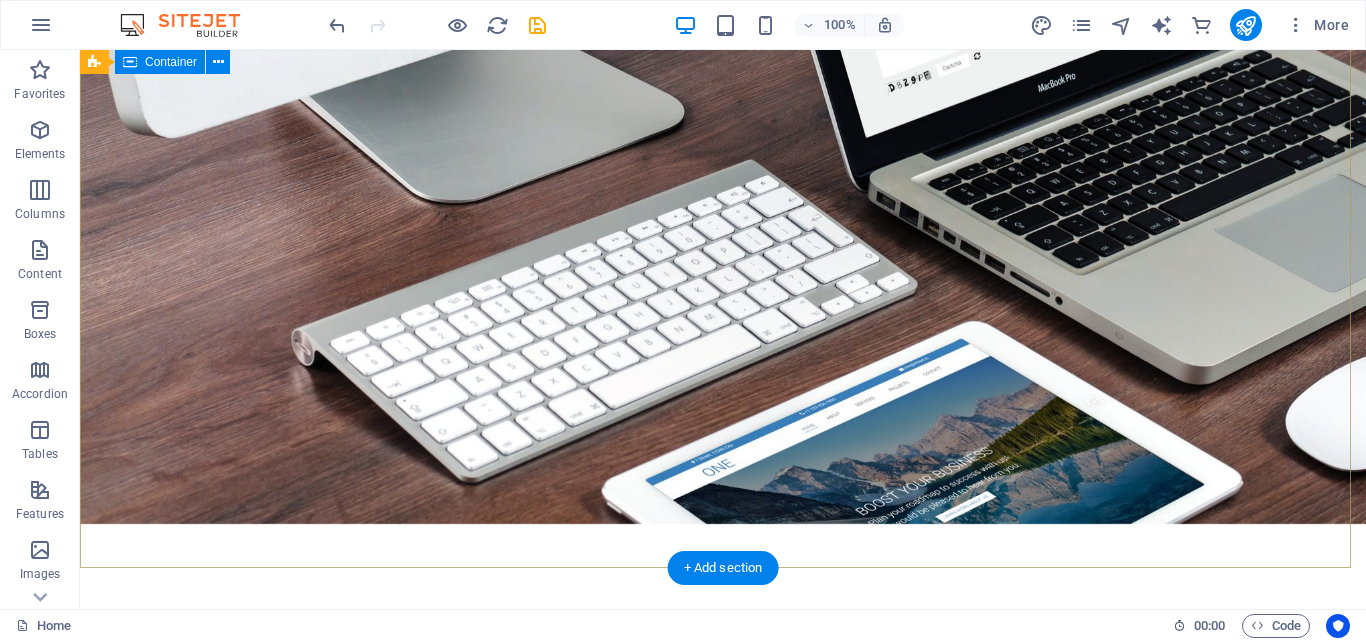 click on "About time we create your professional website. Focus on your core business. We take care of your online presence. With modern websites that present you and your company at their best. Learn more" at bounding box center [723, 304] 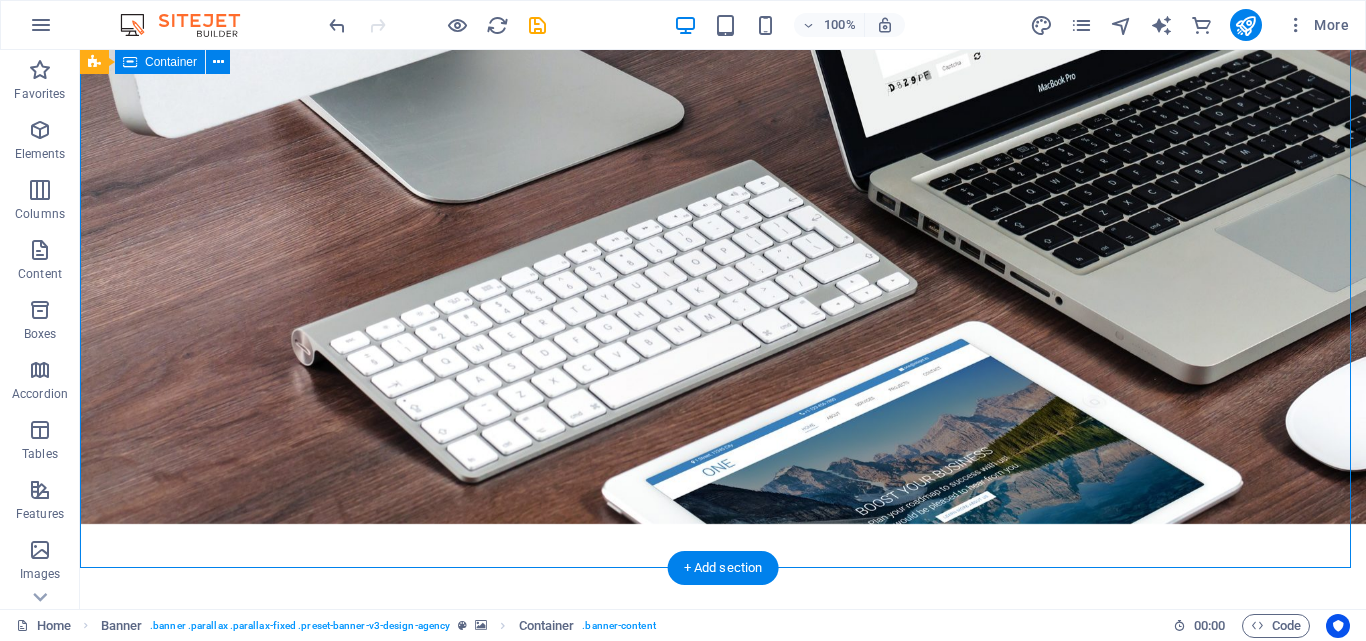 click on "About time we create your professional website. Focus on your core business. We take care of your online presence. With modern websites that present you and your company at their best. Learn more" at bounding box center [723, 304] 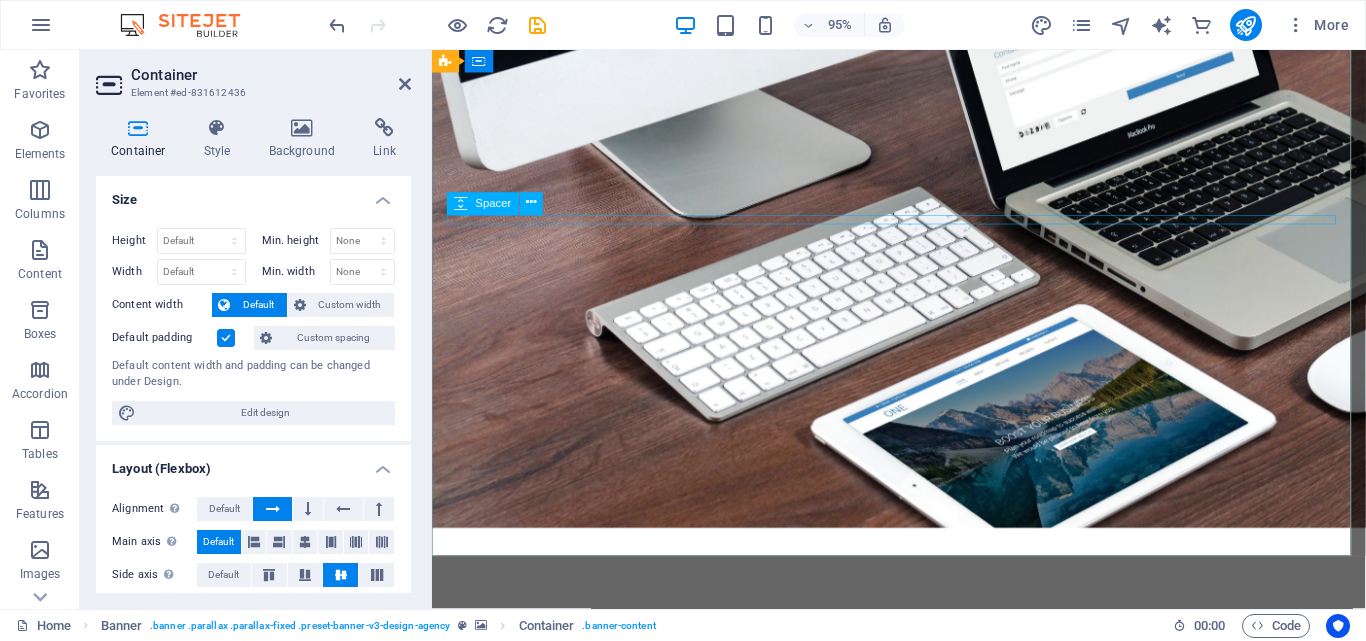 scroll, scrollTop: 0, scrollLeft: 0, axis: both 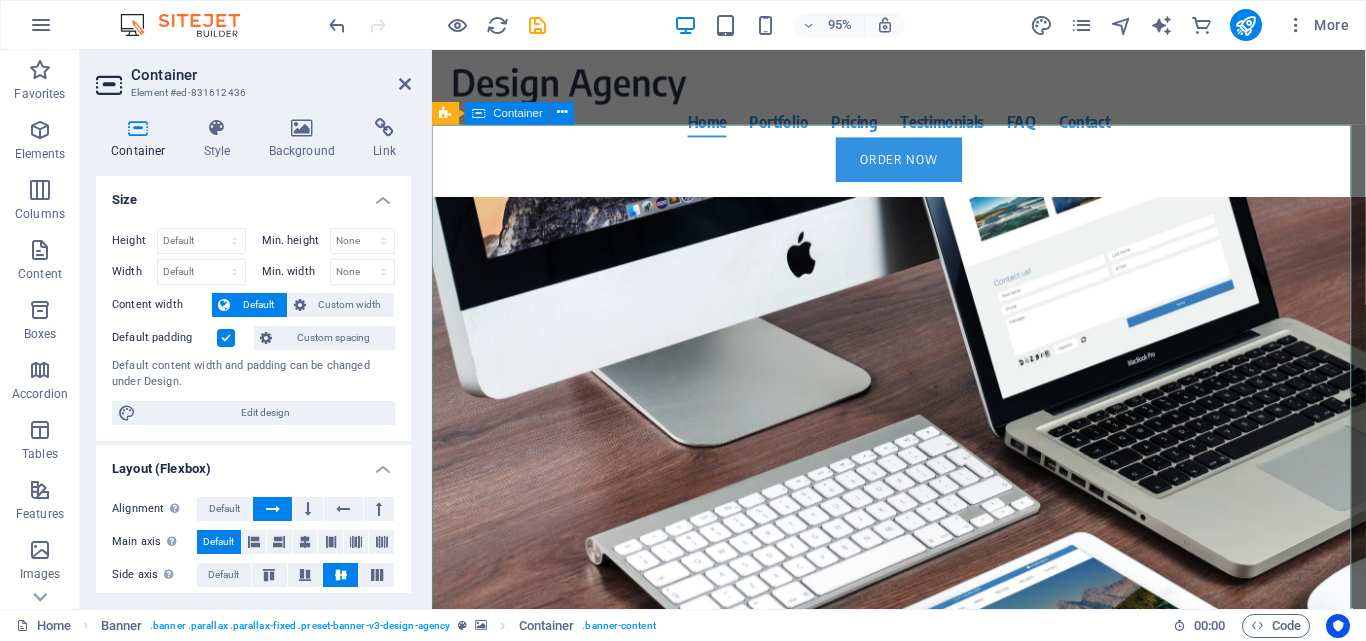 click on "About time we create your professional website. Focus on your core business. We take care of your online presence. With modern websites that present you and your company at their best. Learn more" at bounding box center [923, 544] 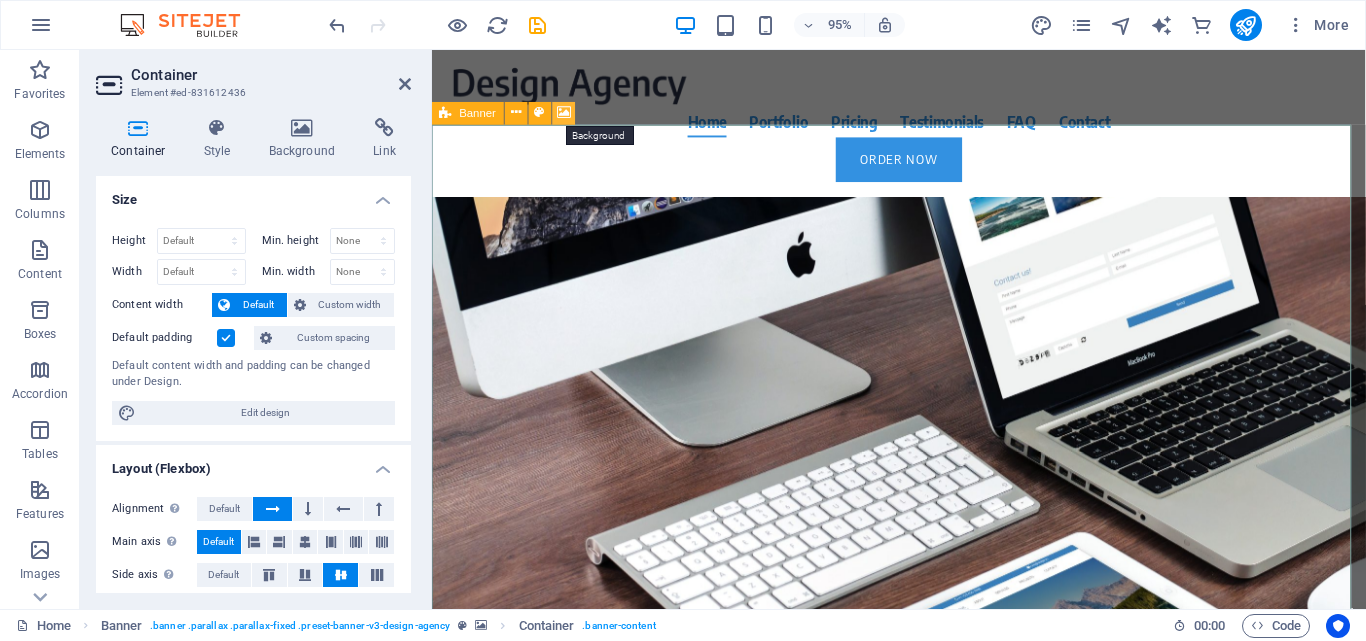 click at bounding box center [564, 113] 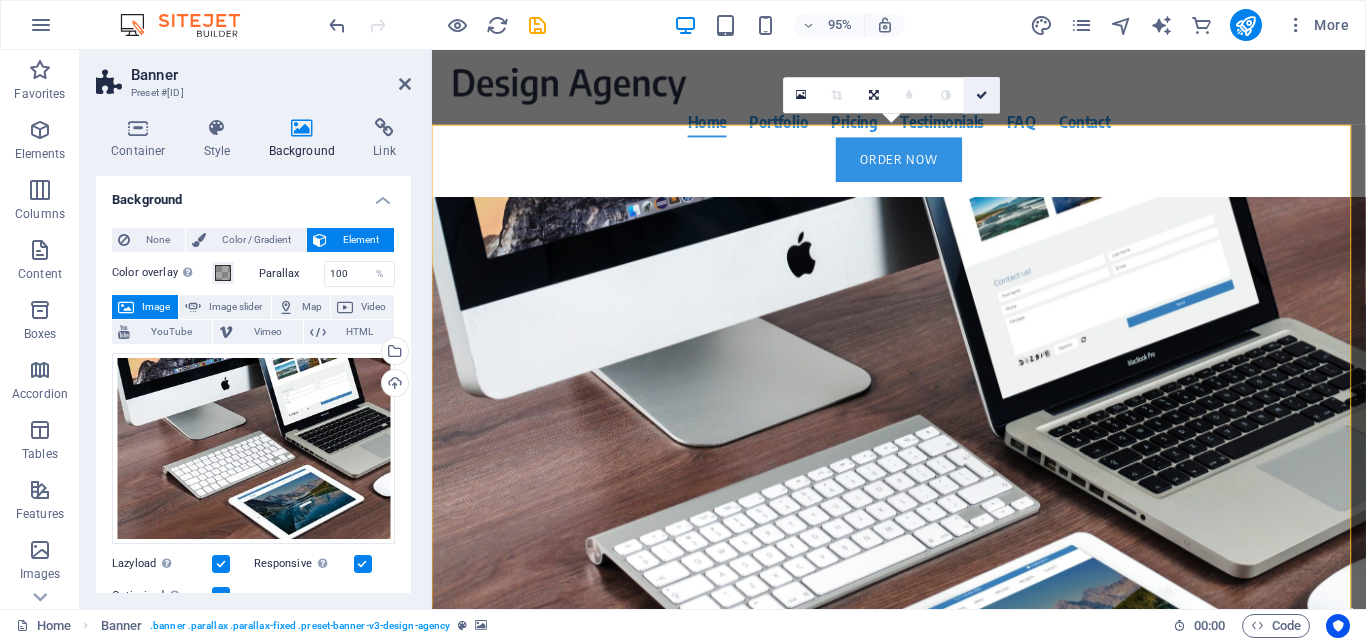 click at bounding box center [982, 95] 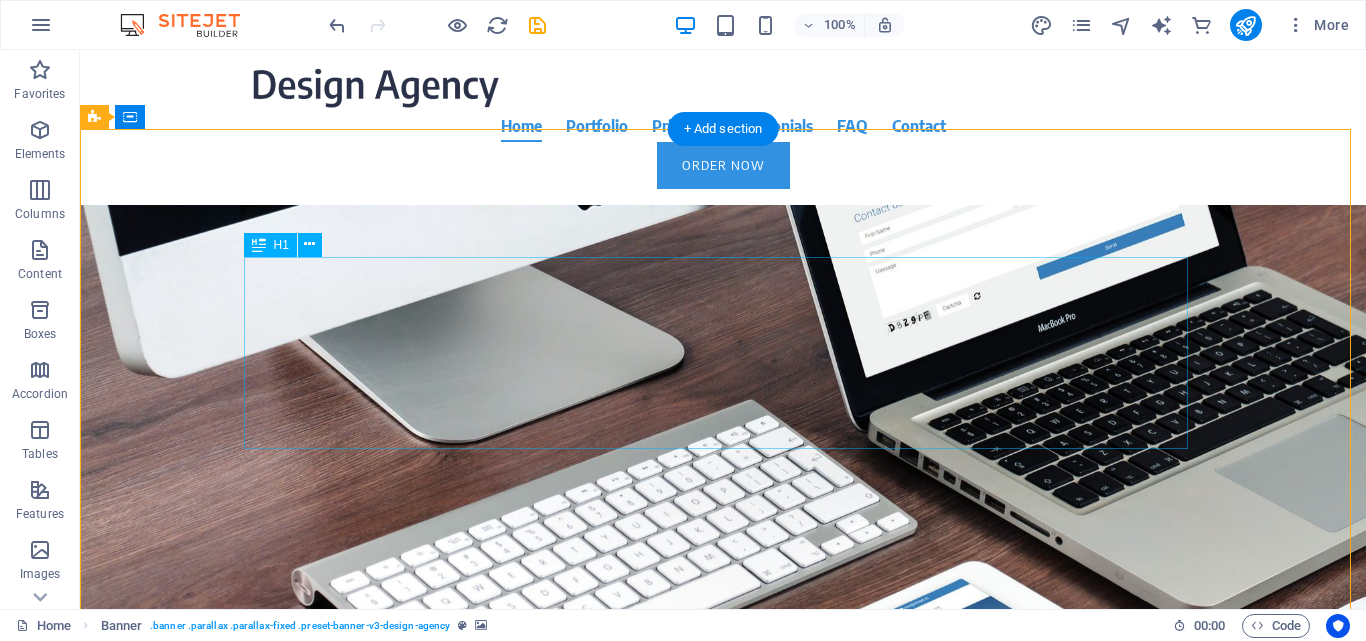 scroll, scrollTop: 500, scrollLeft: 0, axis: vertical 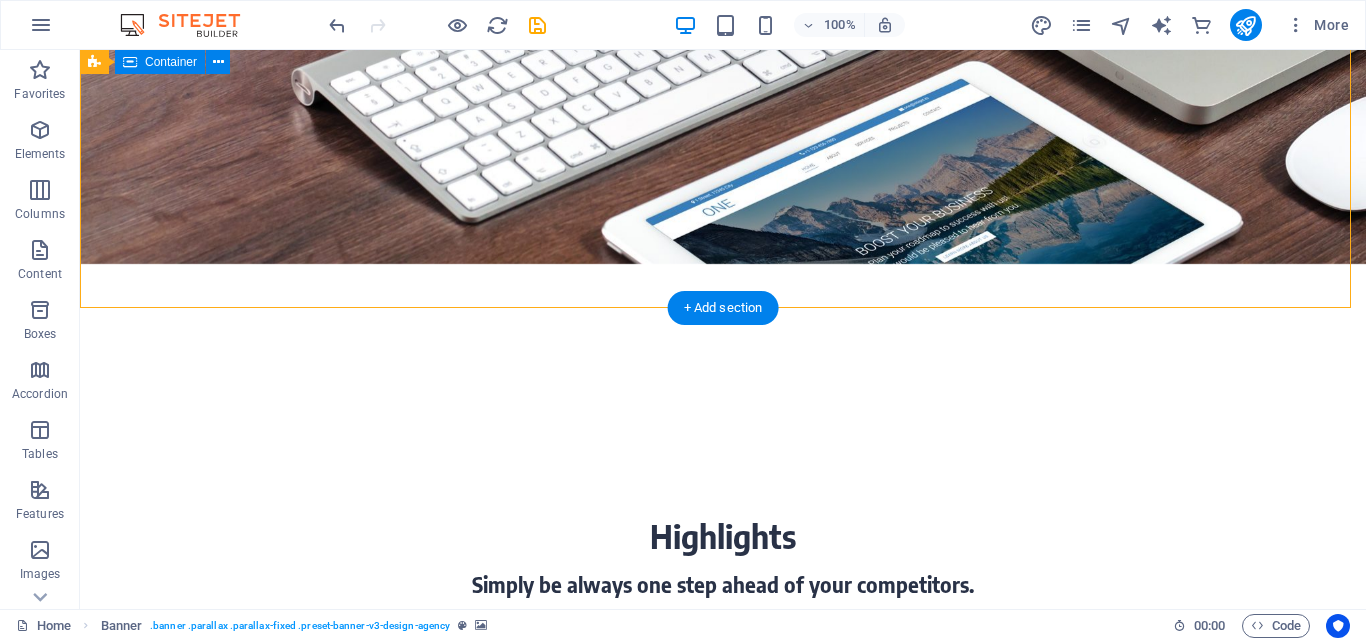 click on "About time we create your professional website. Focus on your core business. We take care of your online presence. With modern websites that present you and your company at their best. Learn more" at bounding box center (723, 44) 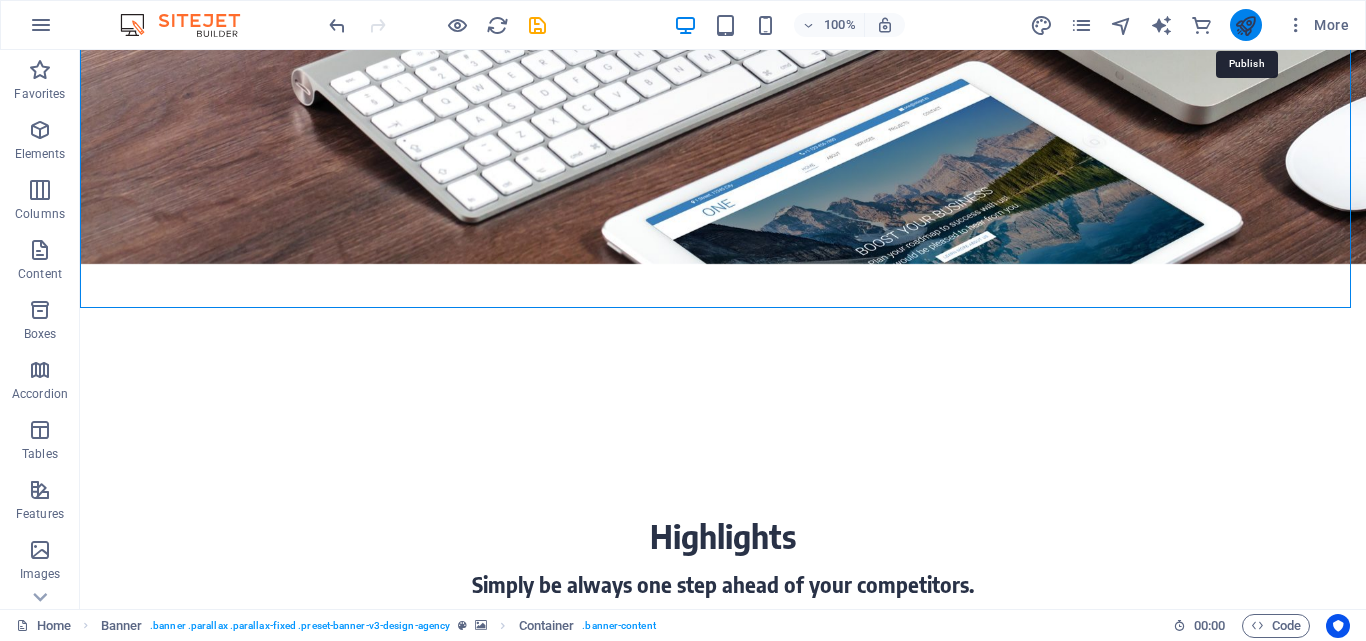 click at bounding box center [1245, 25] 